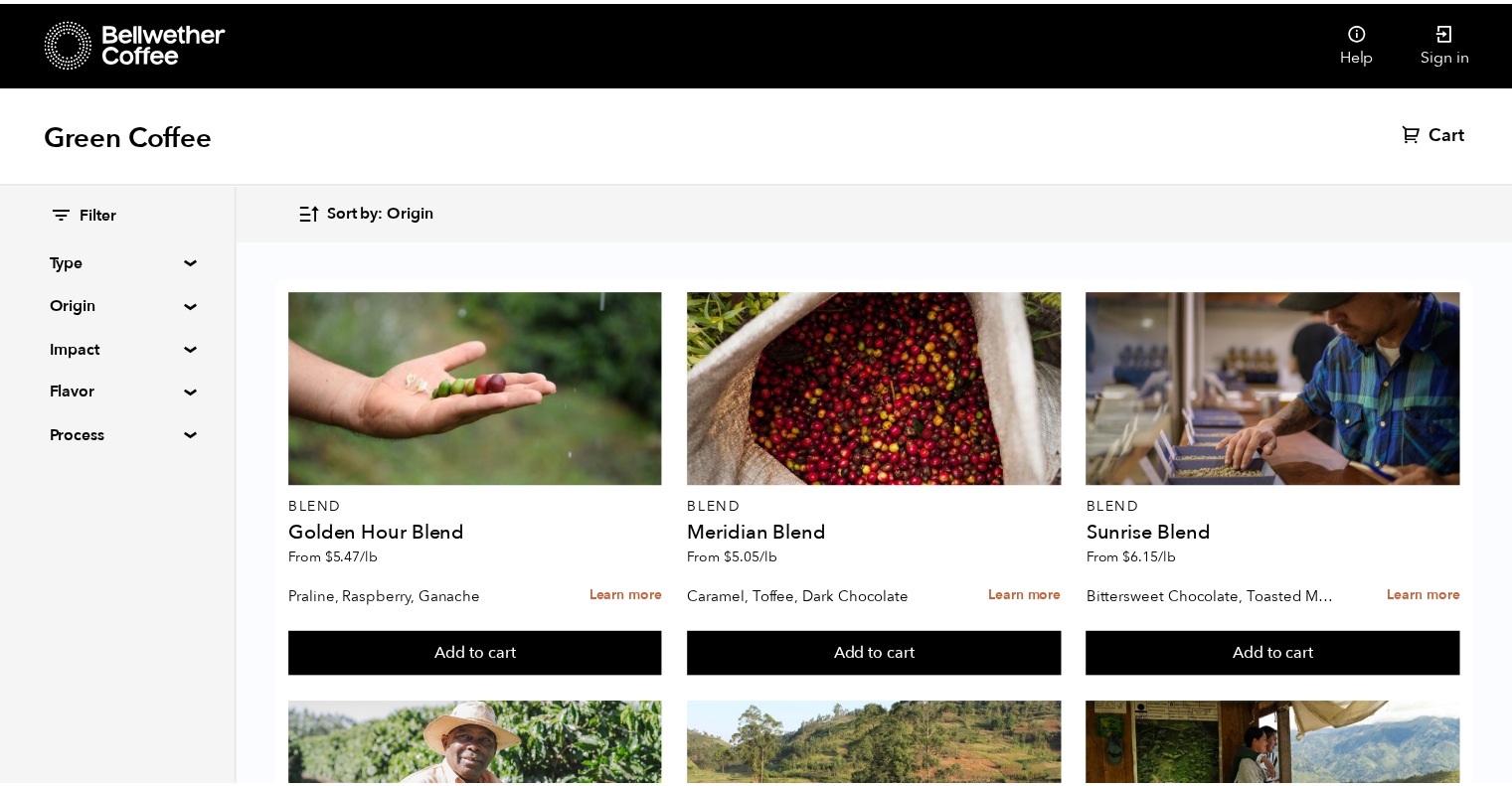 scroll, scrollTop: 0, scrollLeft: 0, axis: both 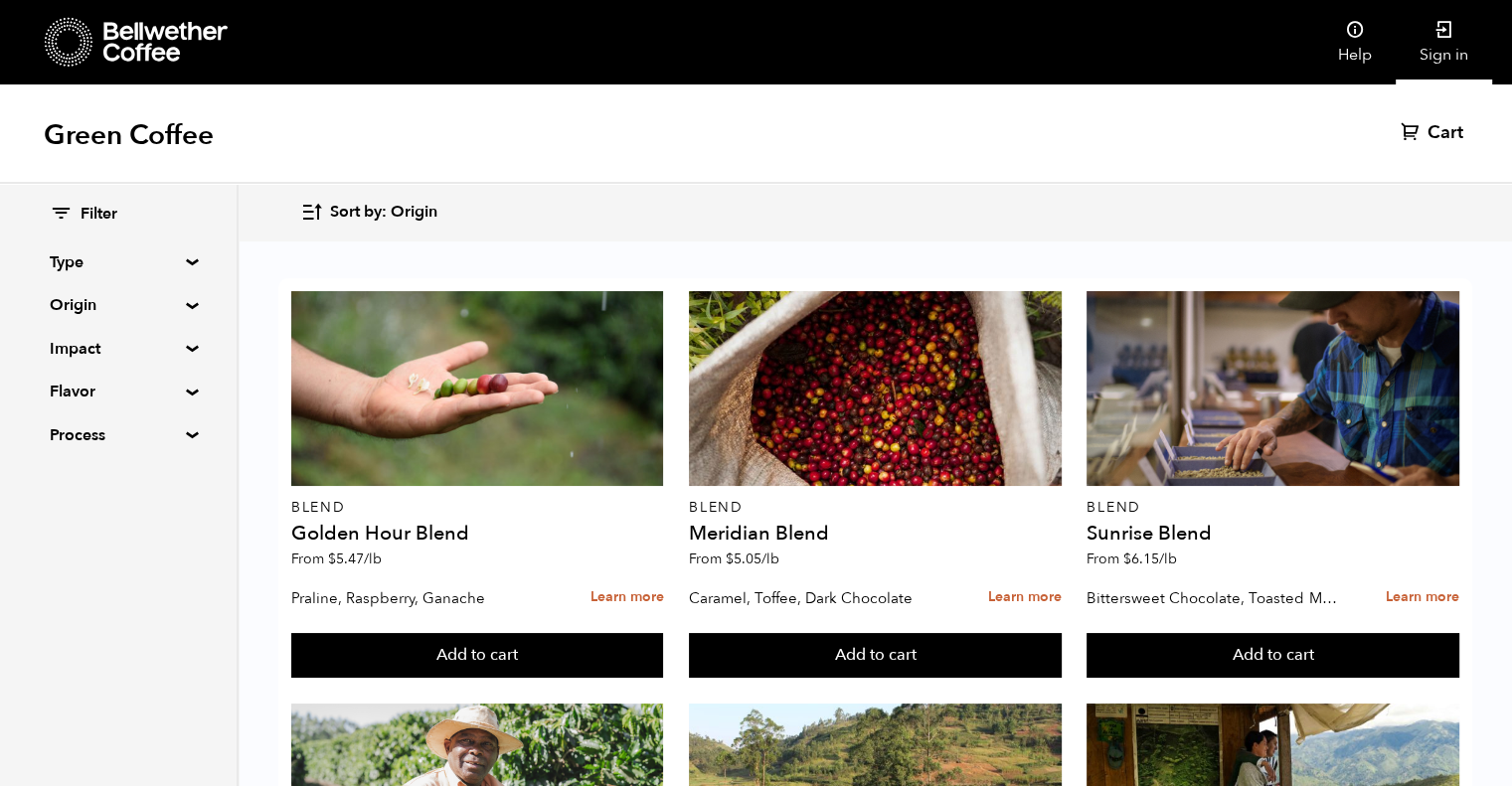 click on "Sign in" at bounding box center [1443, 42] 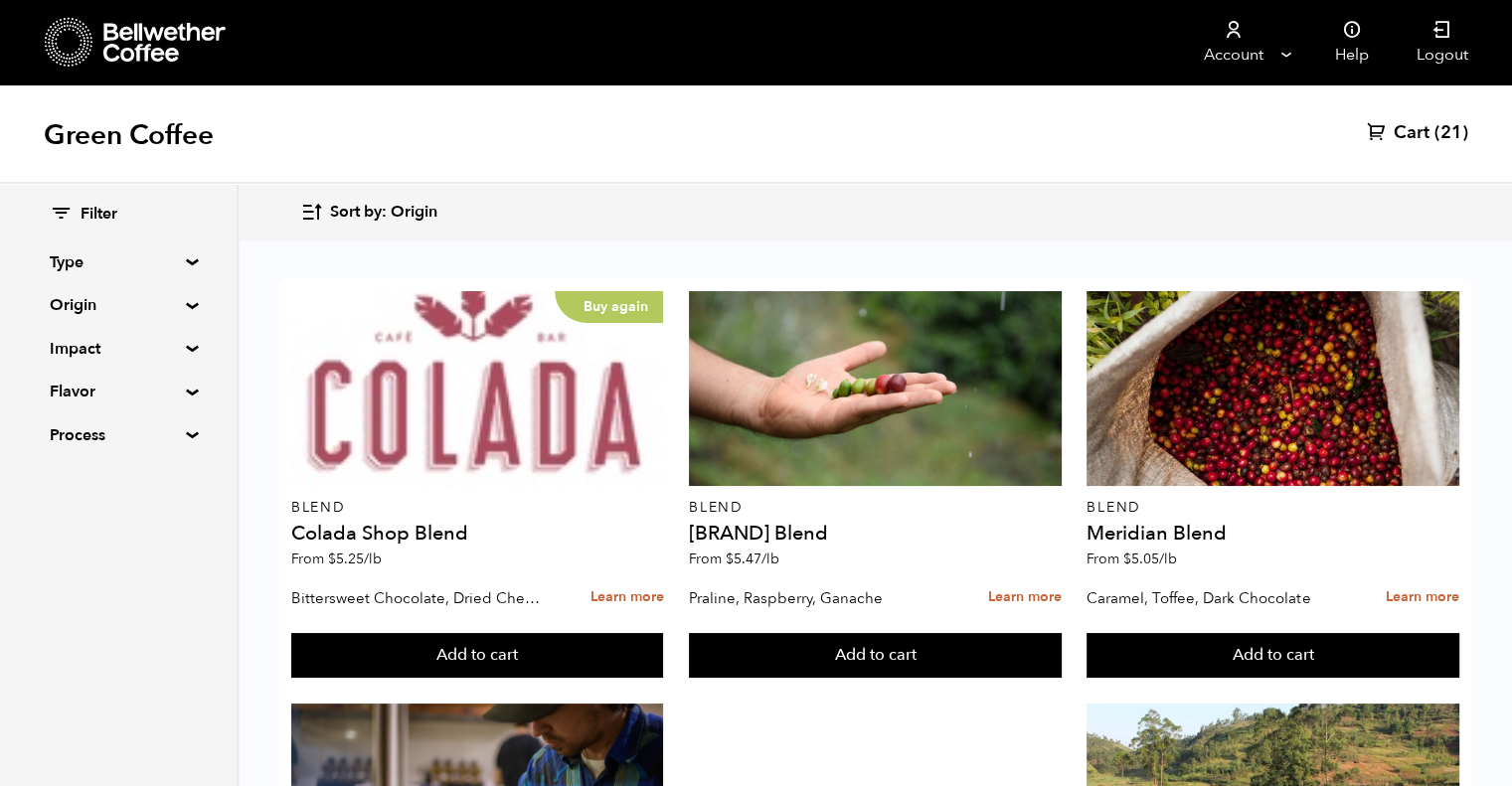 scroll, scrollTop: 44, scrollLeft: 0, axis: vertical 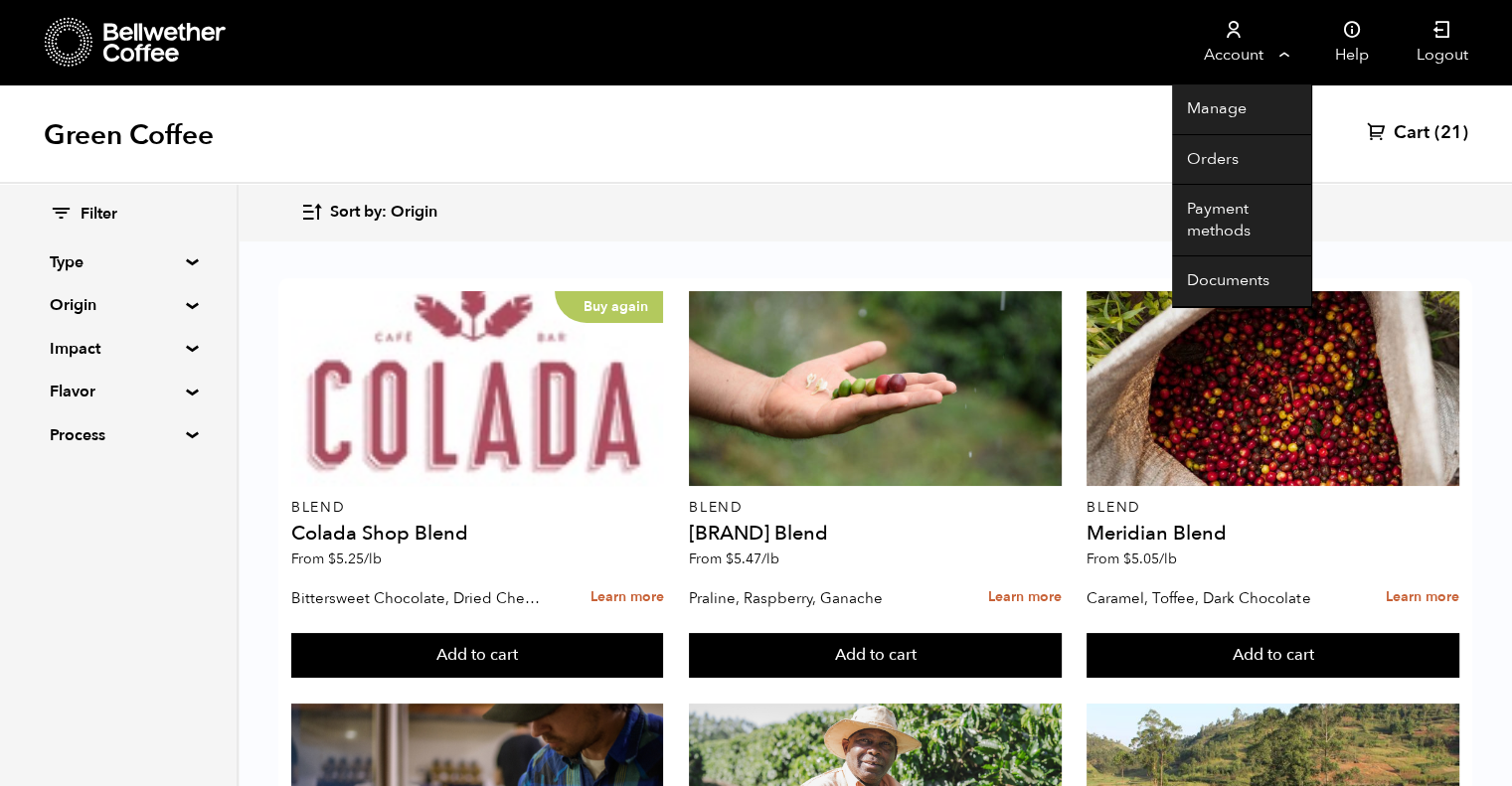 click on "Account" at bounding box center [1233, 42] 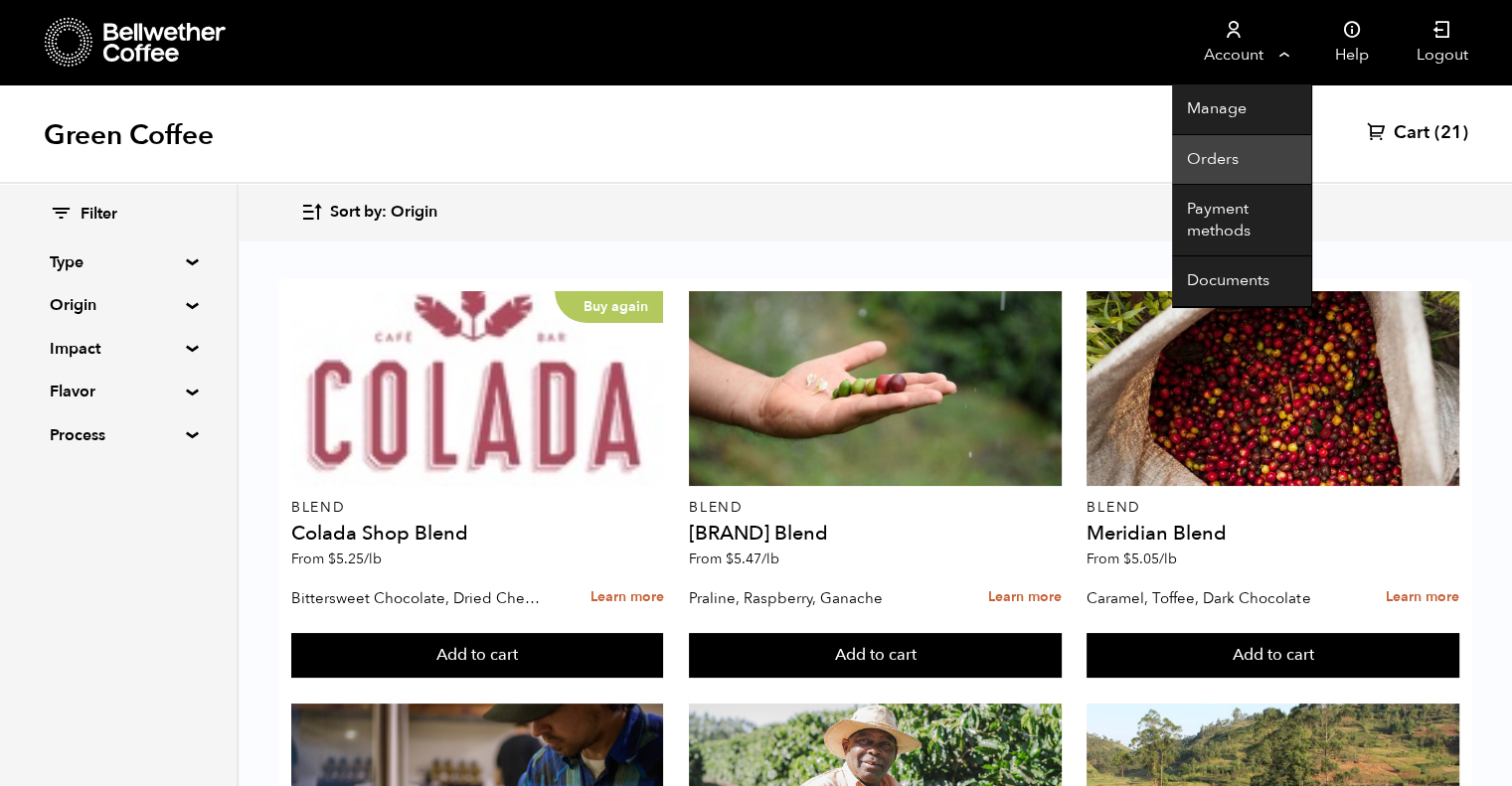 click on "Orders" at bounding box center [1242, 160] 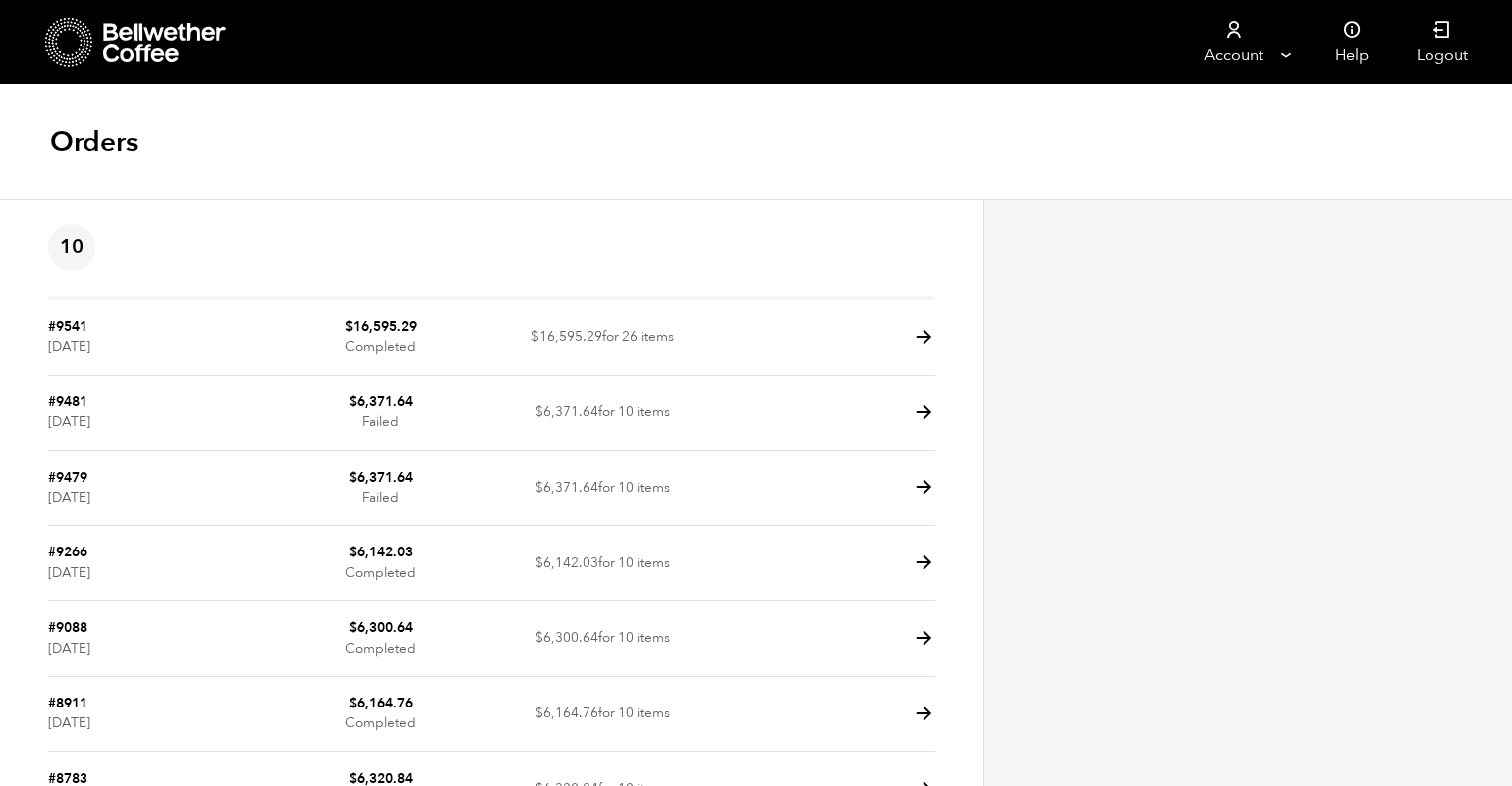 scroll, scrollTop: 0, scrollLeft: 0, axis: both 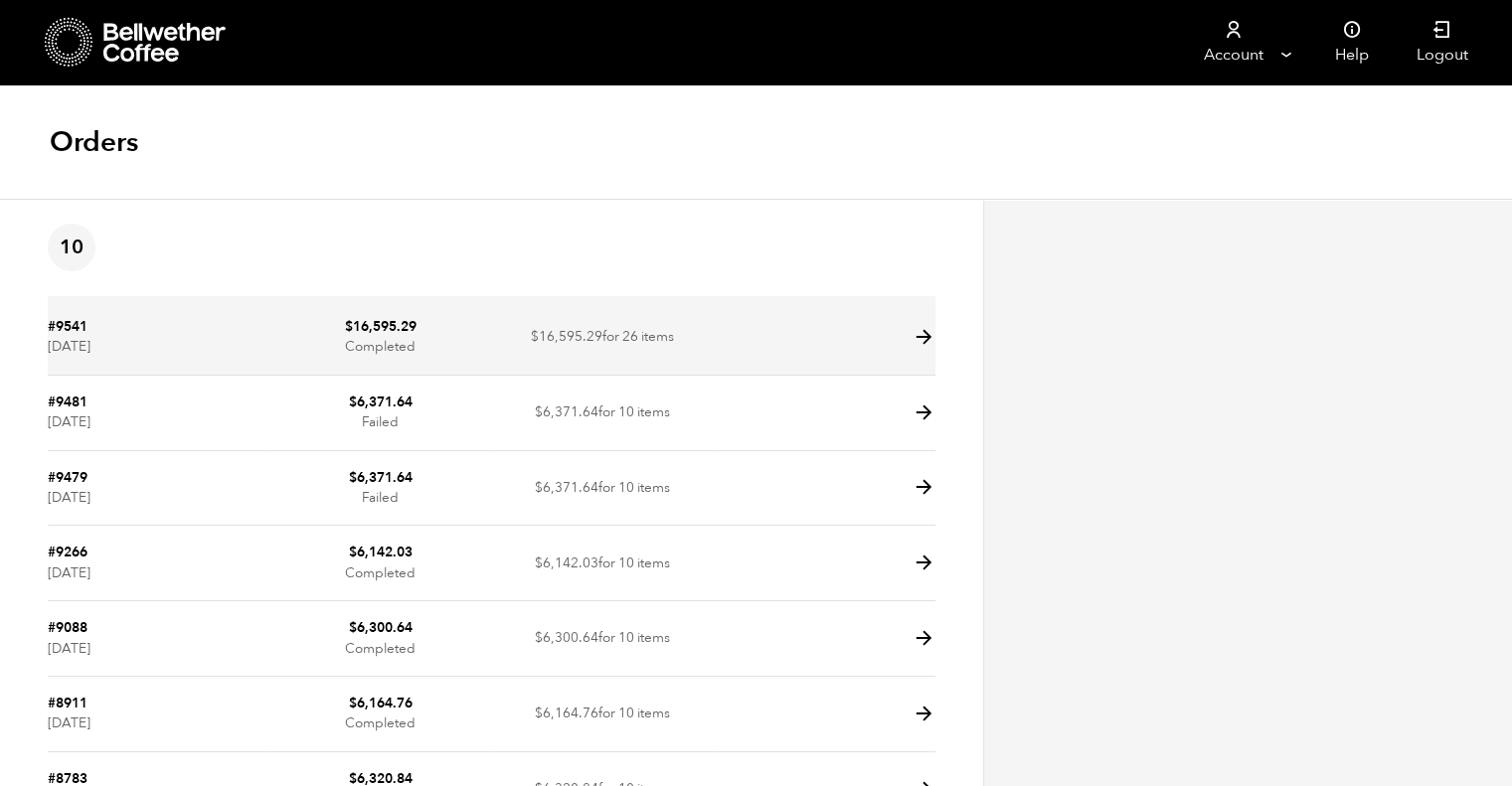 click on "$ 16,595.29
Completed" at bounding box center (380, 338) 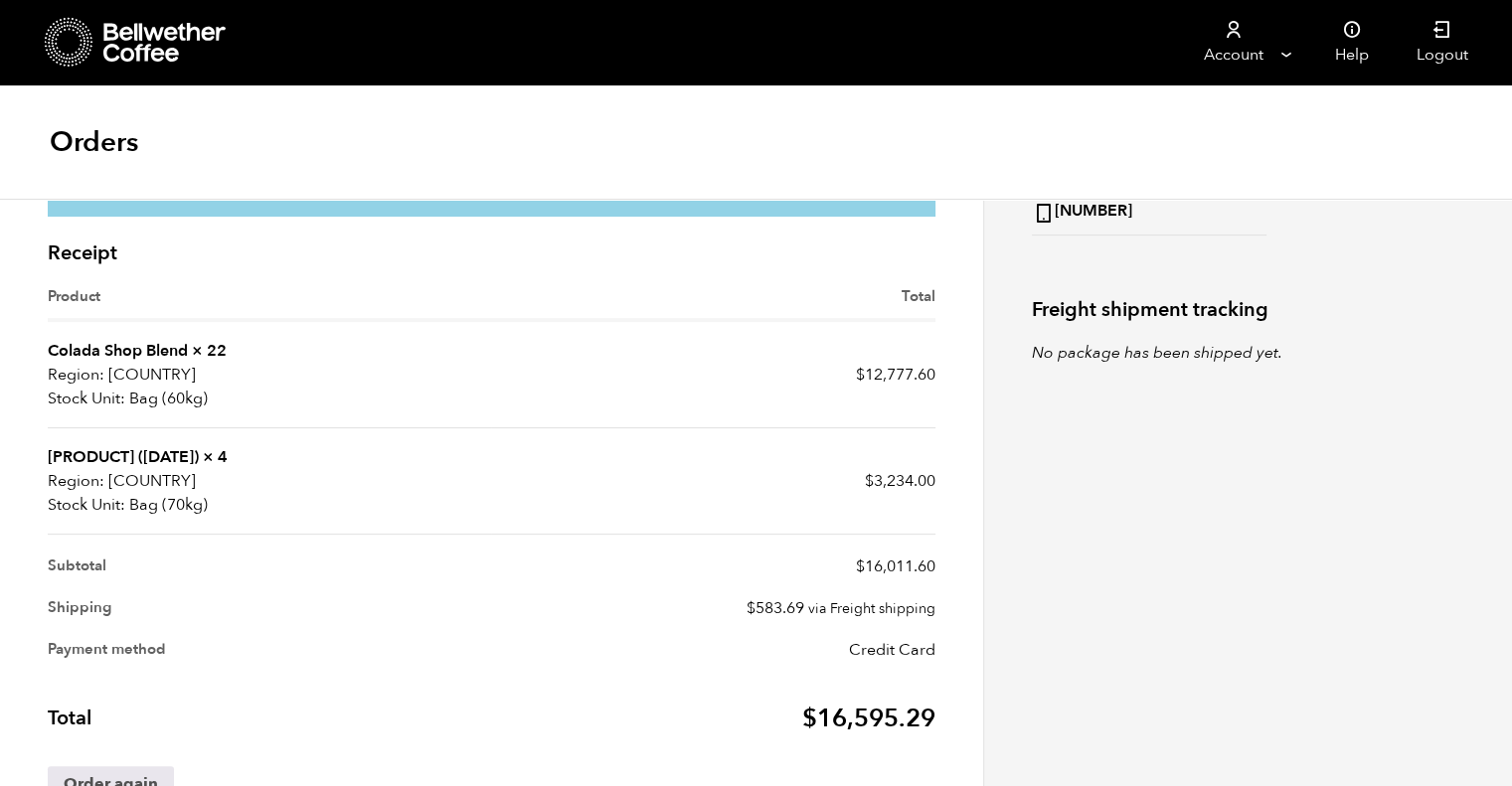 scroll, scrollTop: 491, scrollLeft: 0, axis: vertical 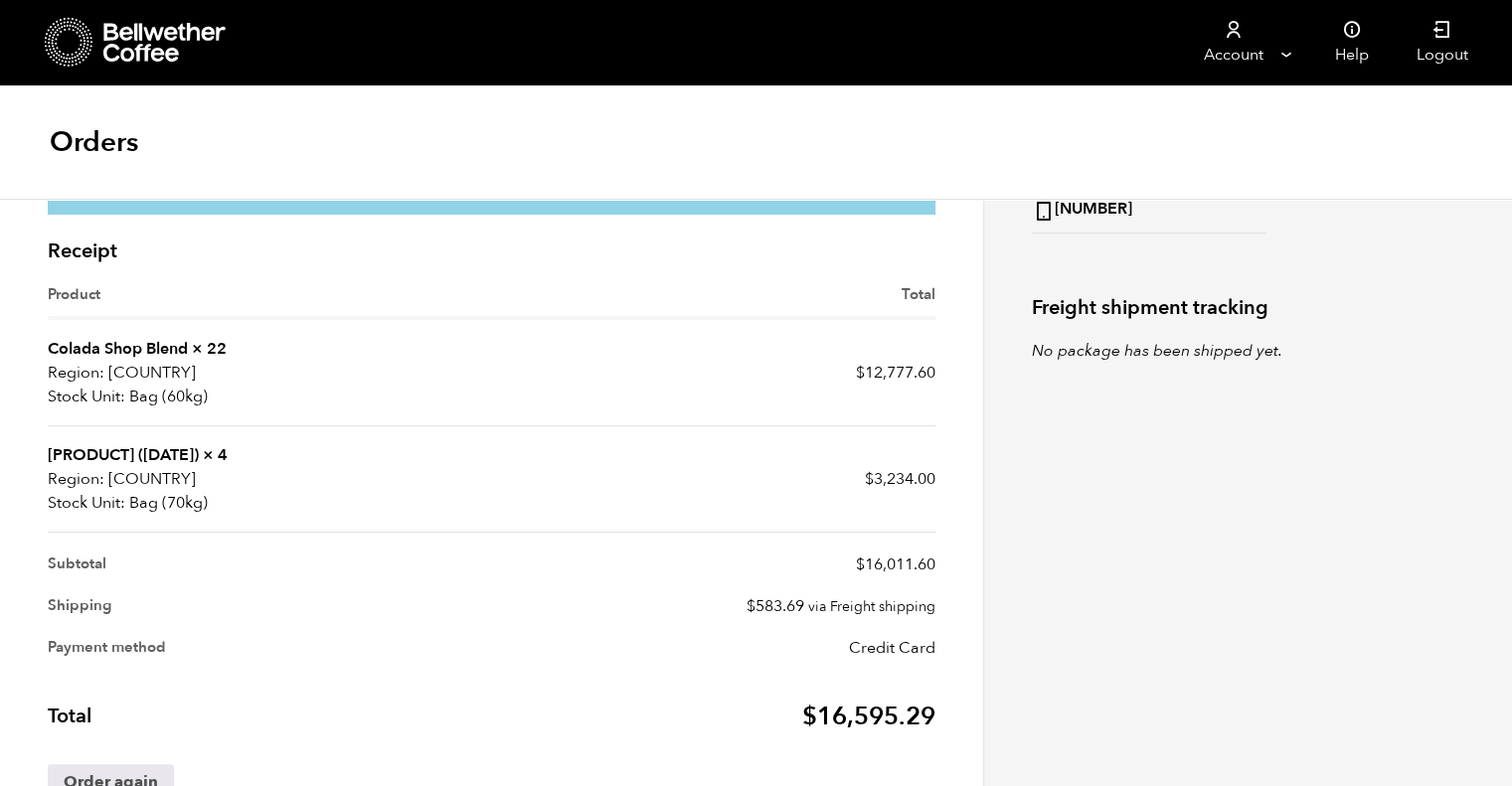 click on "[PRODUCT]" at bounding box center [117, 349] 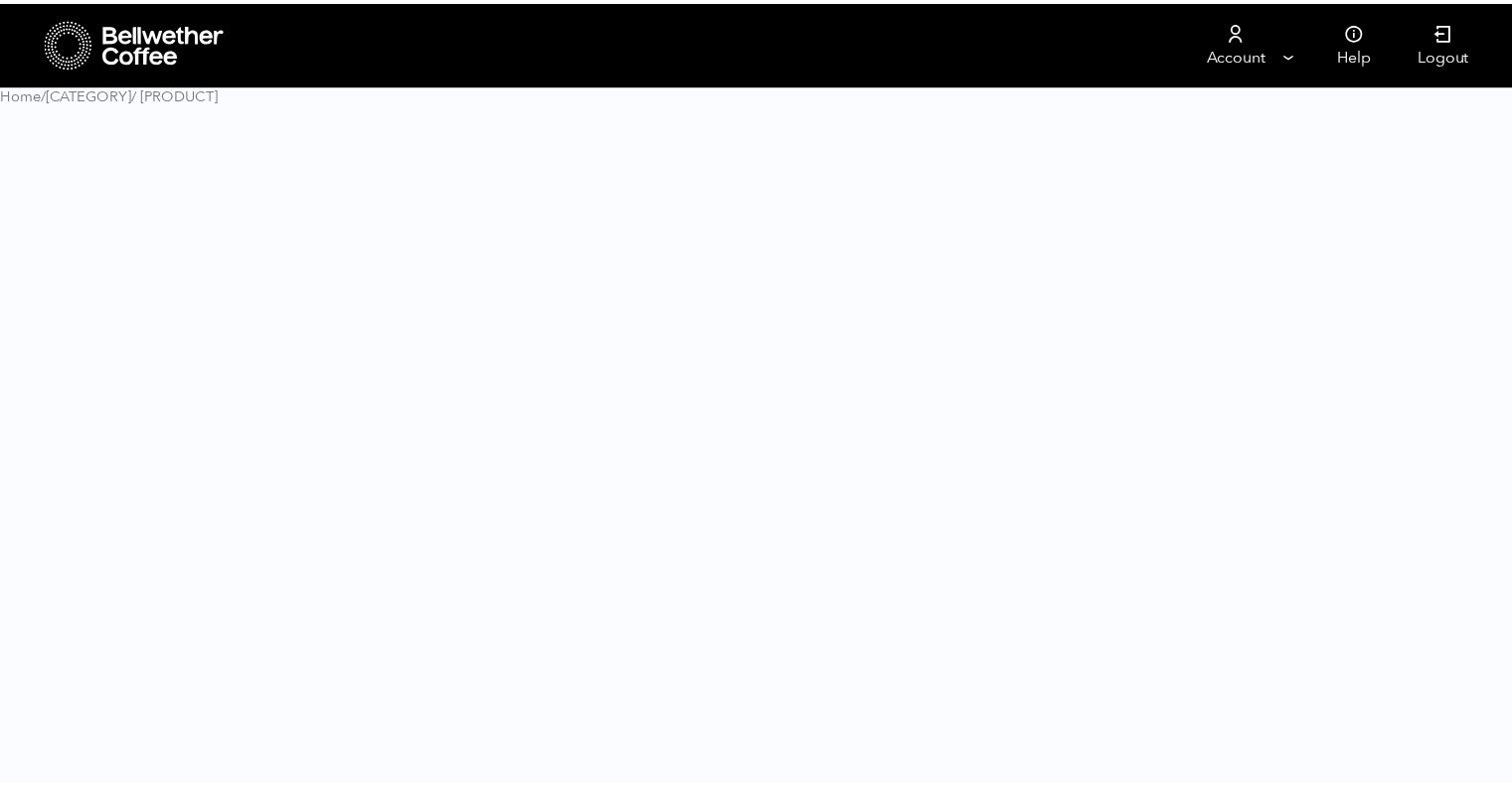 scroll, scrollTop: 0, scrollLeft: 0, axis: both 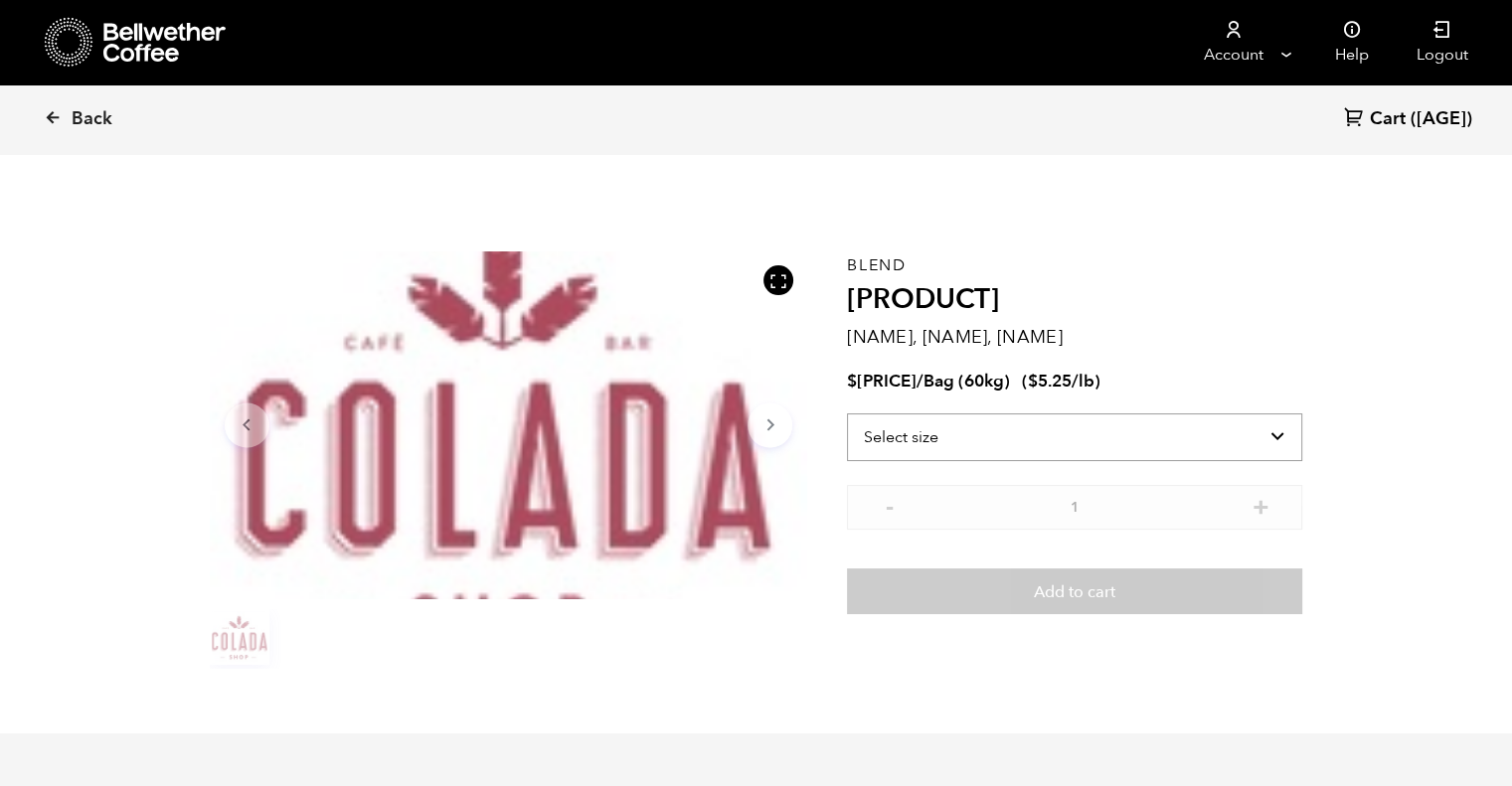 click on "Select size   Bag (60kg) (132 lbs)" at bounding box center [1075, 437] 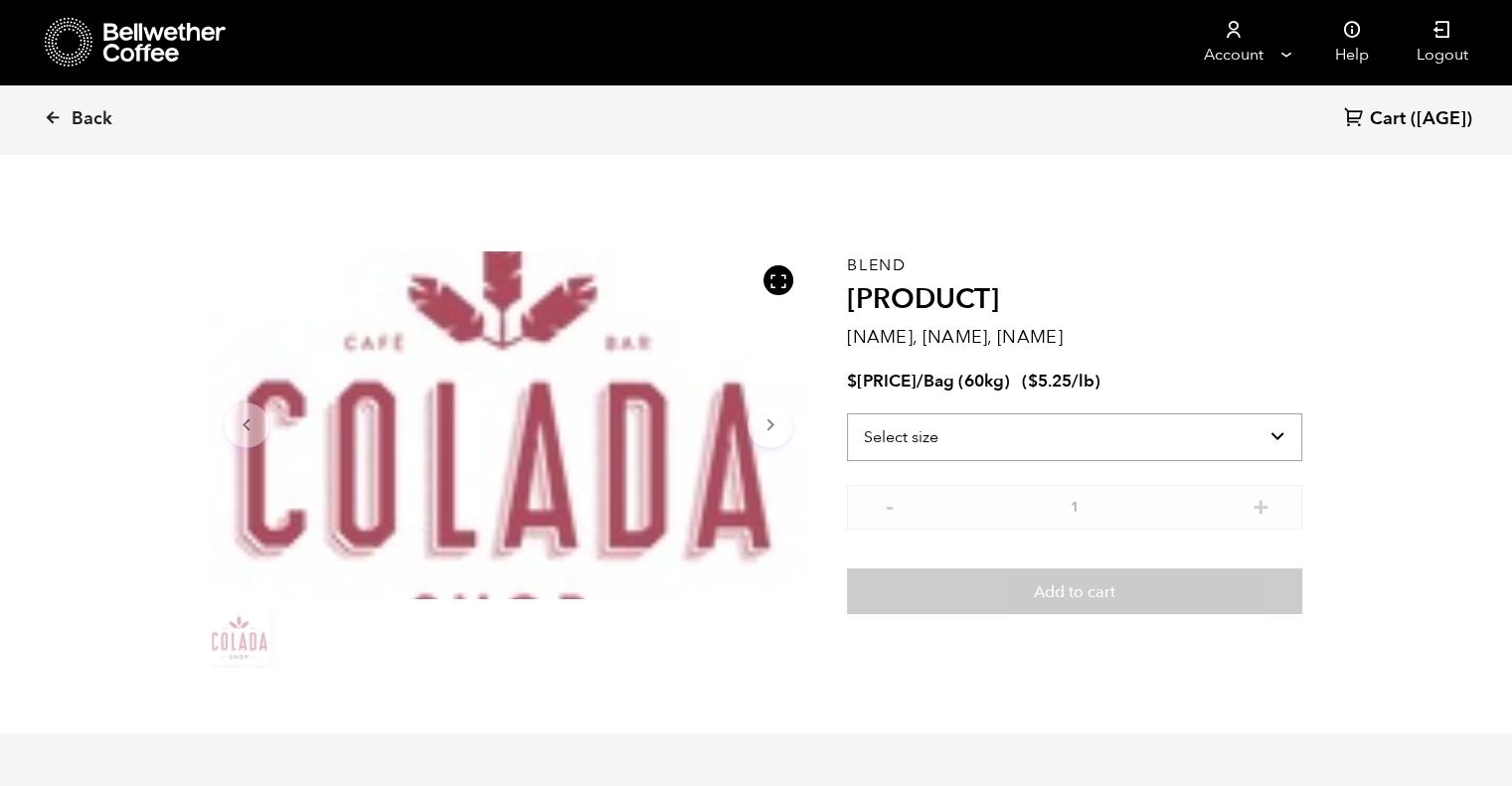 select on "bag-3" 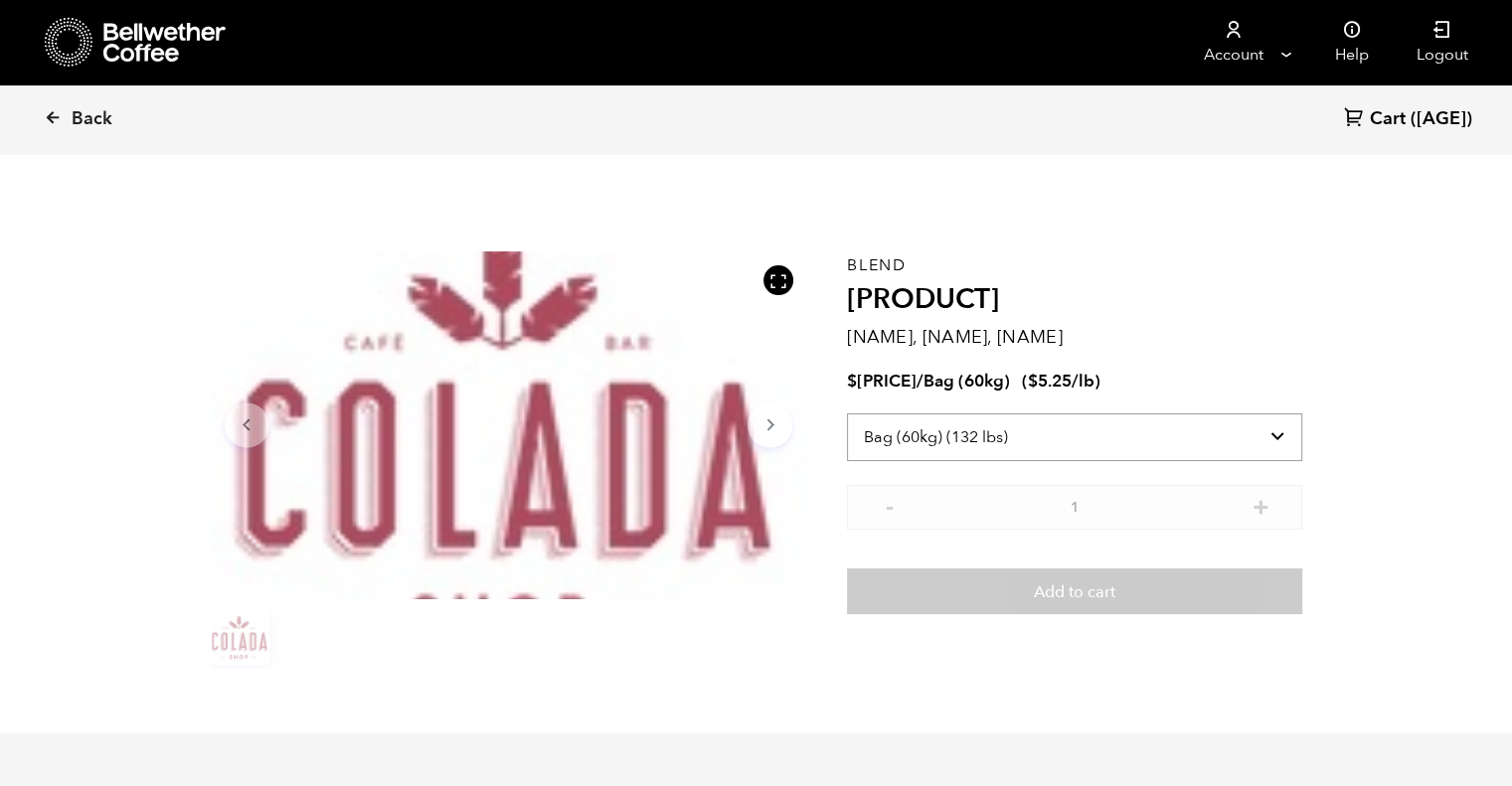 click on "Select size   Bag (60kg) (132 lbs)" at bounding box center (1075, 437) 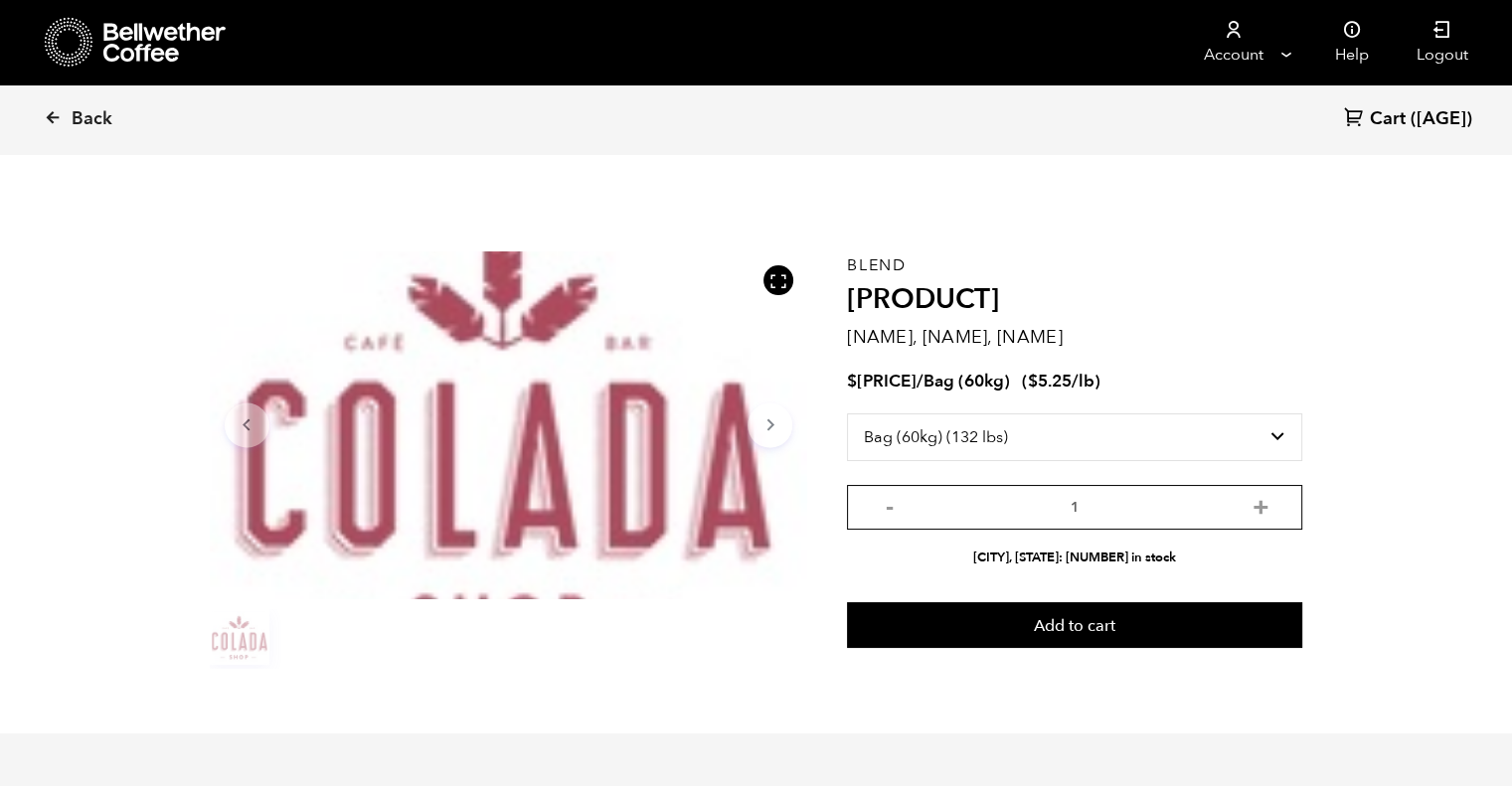 click on "1" at bounding box center [1075, 507] 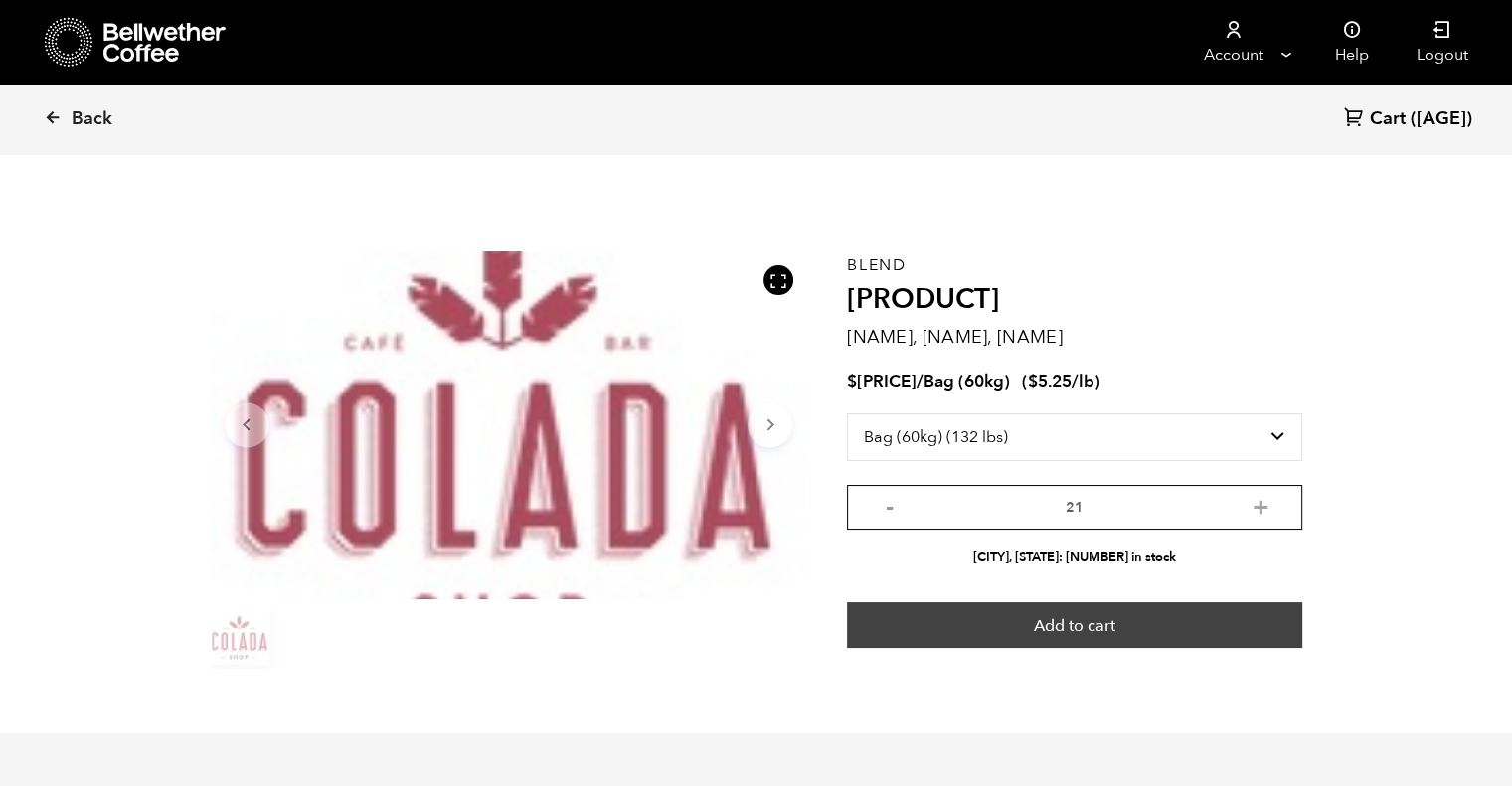 type on "21" 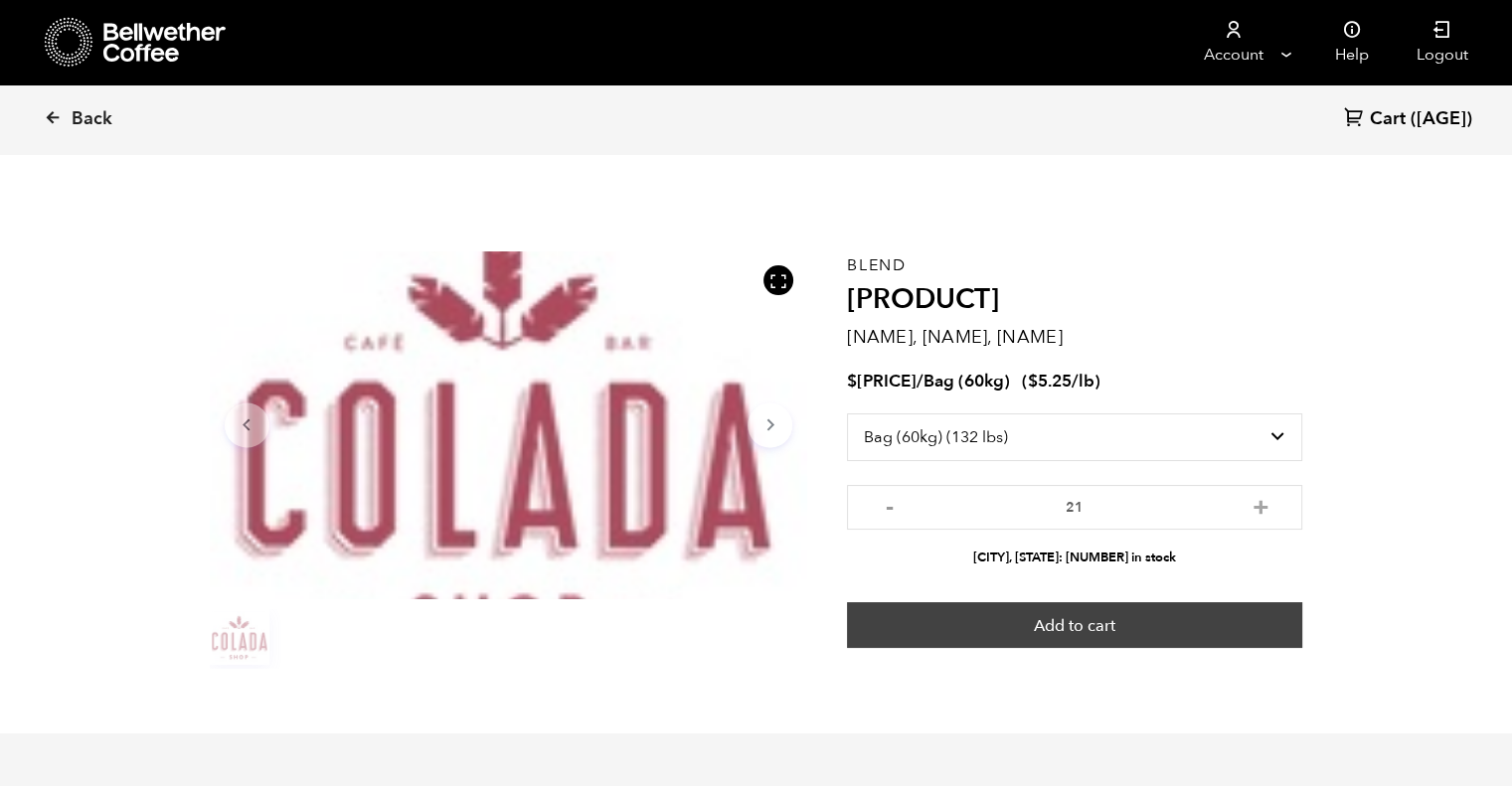 click on "Add to cart" at bounding box center (1075, 625) 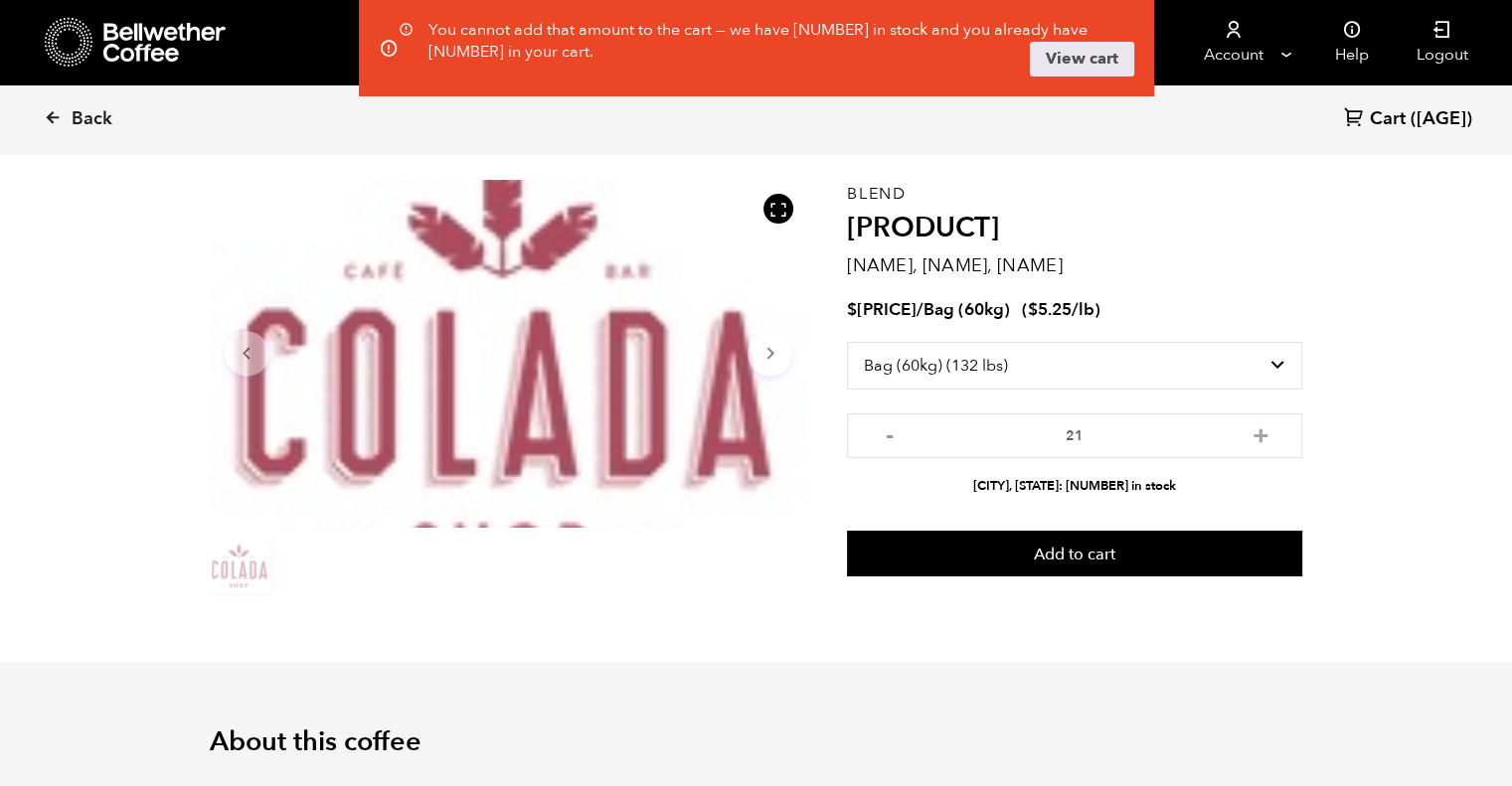 scroll, scrollTop: 0, scrollLeft: 0, axis: both 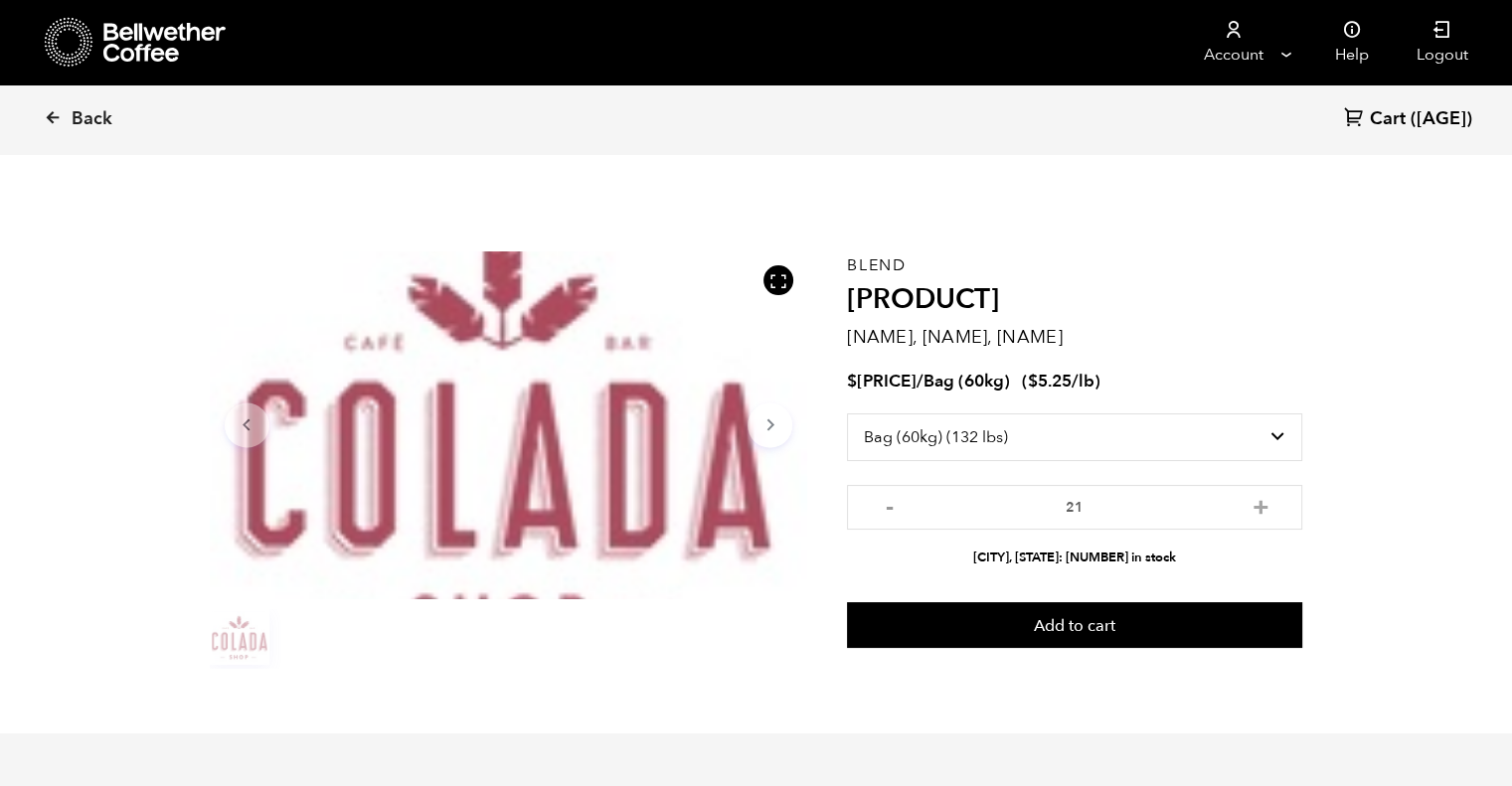 click on "Cart" at bounding box center [1388, 119] 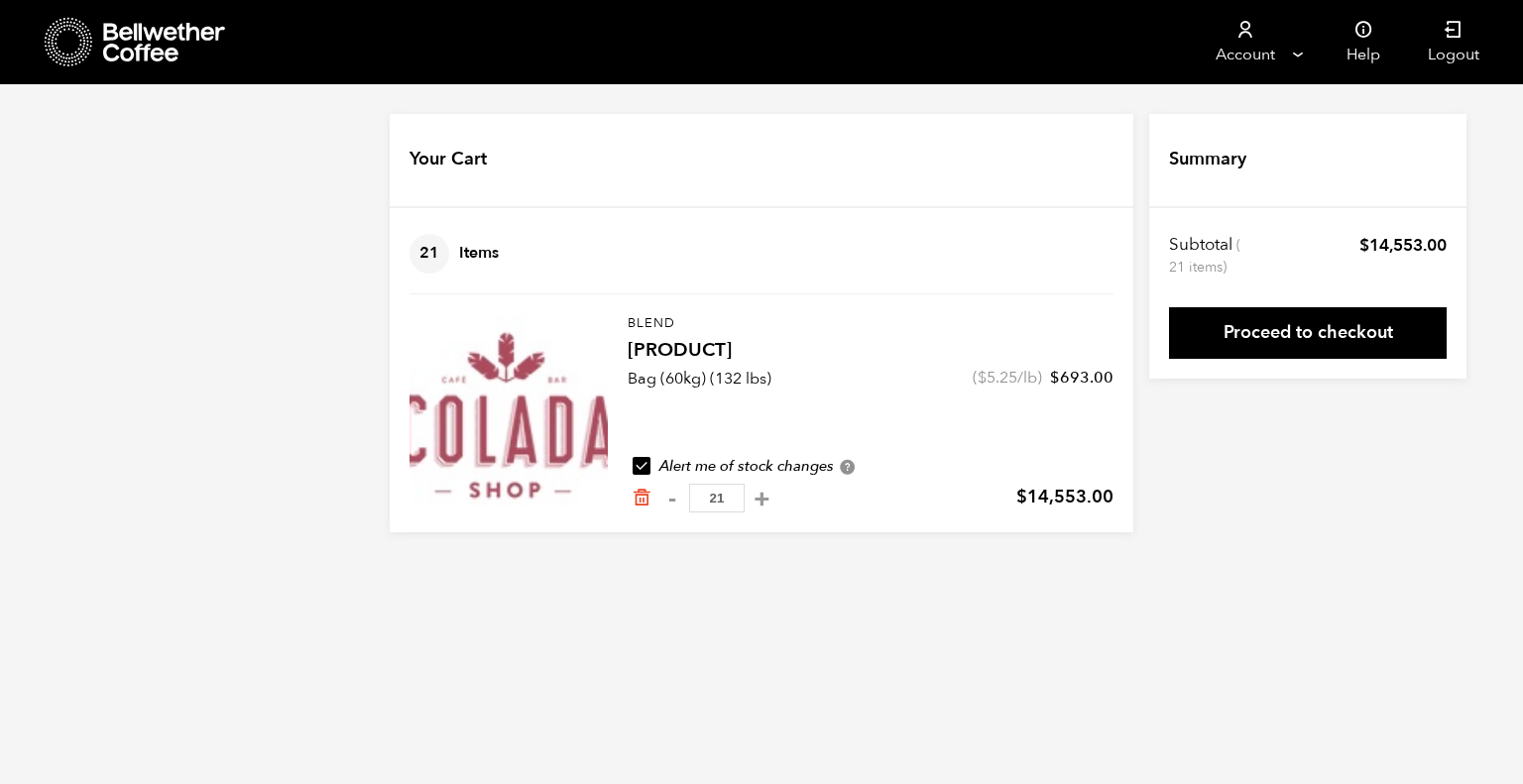 scroll, scrollTop: 0, scrollLeft: 0, axis: both 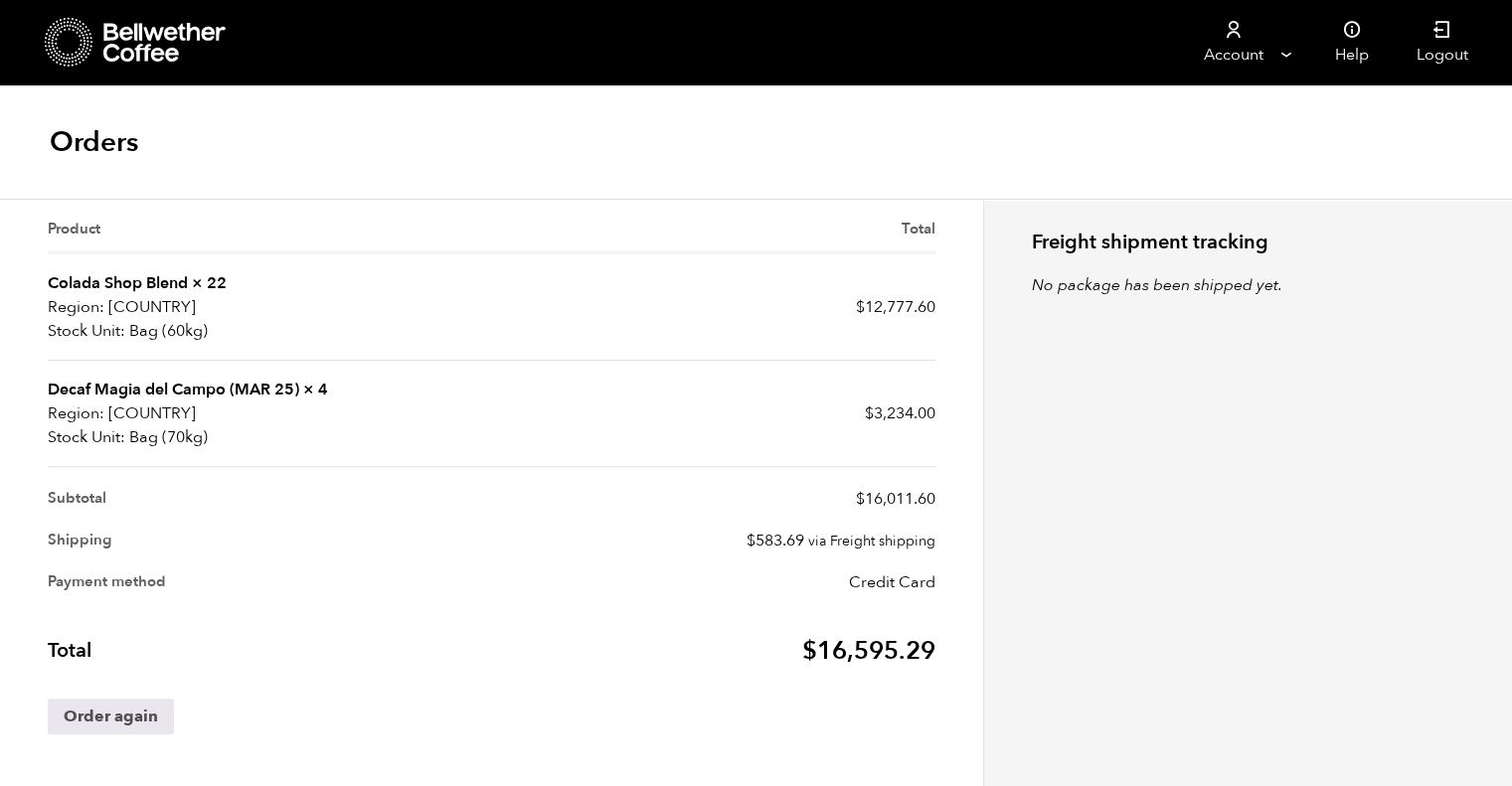 click on "× 4" at bounding box center (209, 283) 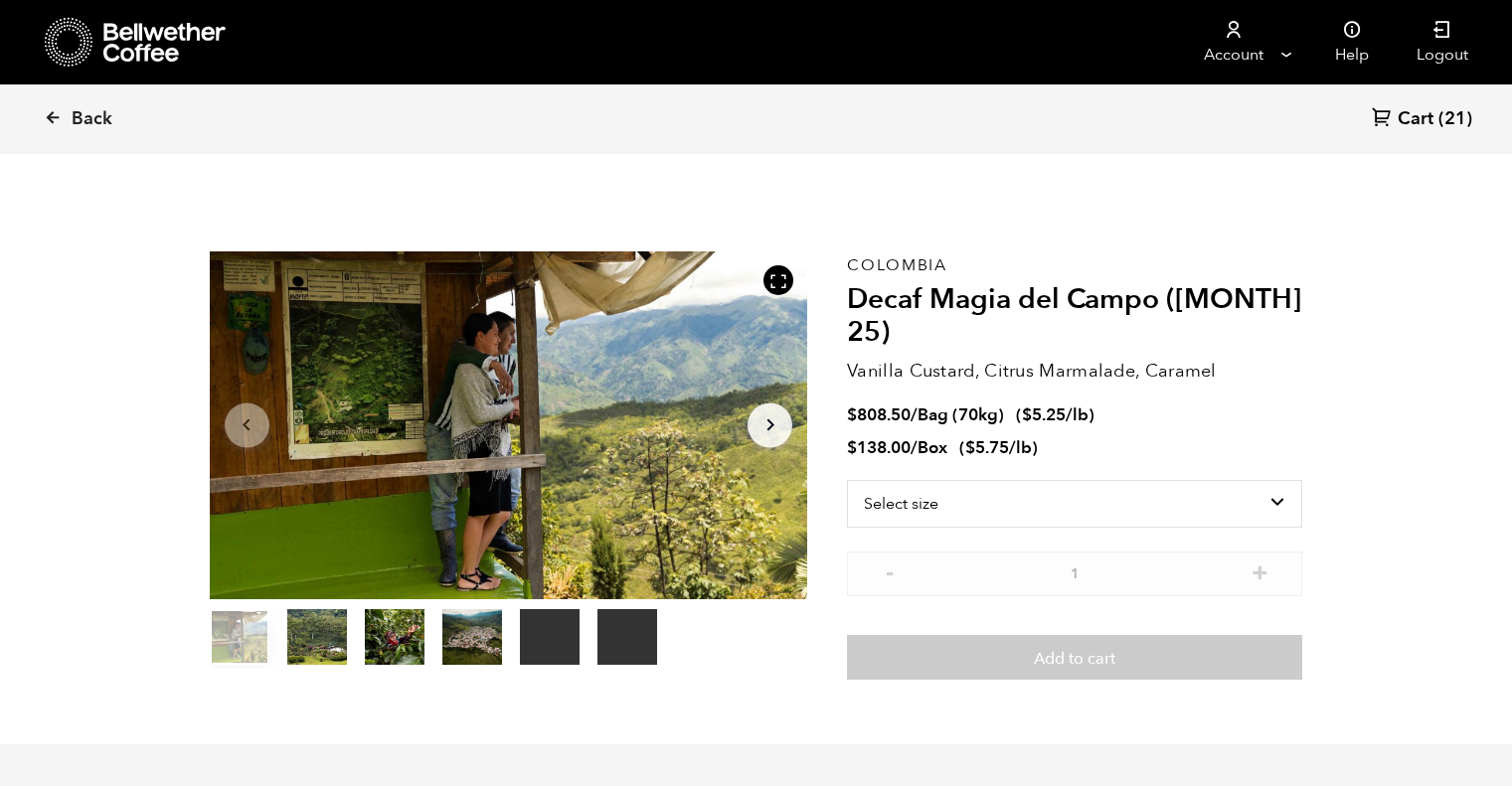 scroll, scrollTop: 0, scrollLeft: 0, axis: both 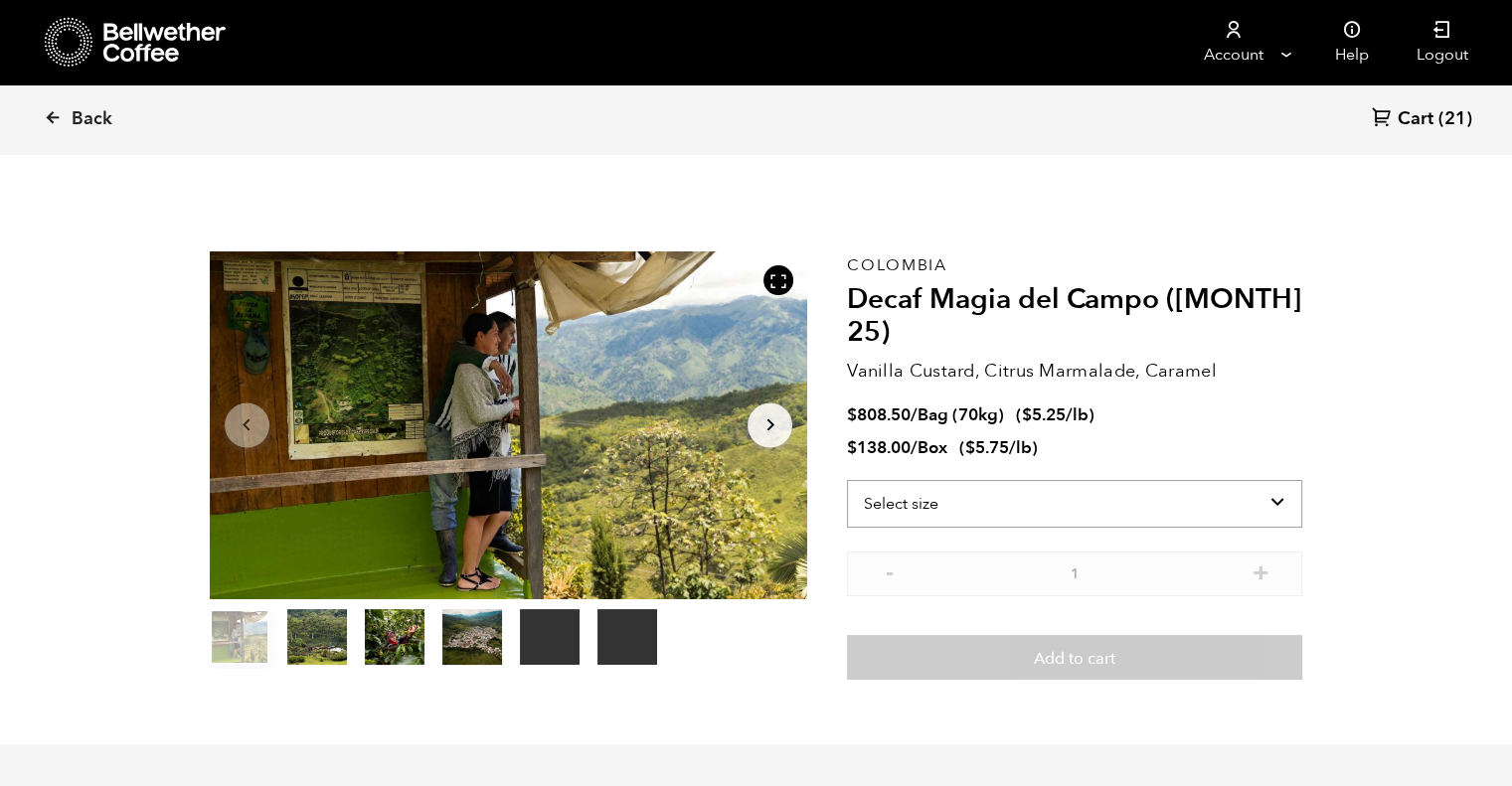 click on "Select size   Bag (70kg) (154 lbs) Box (24 lbs)" at bounding box center (1075, 504) 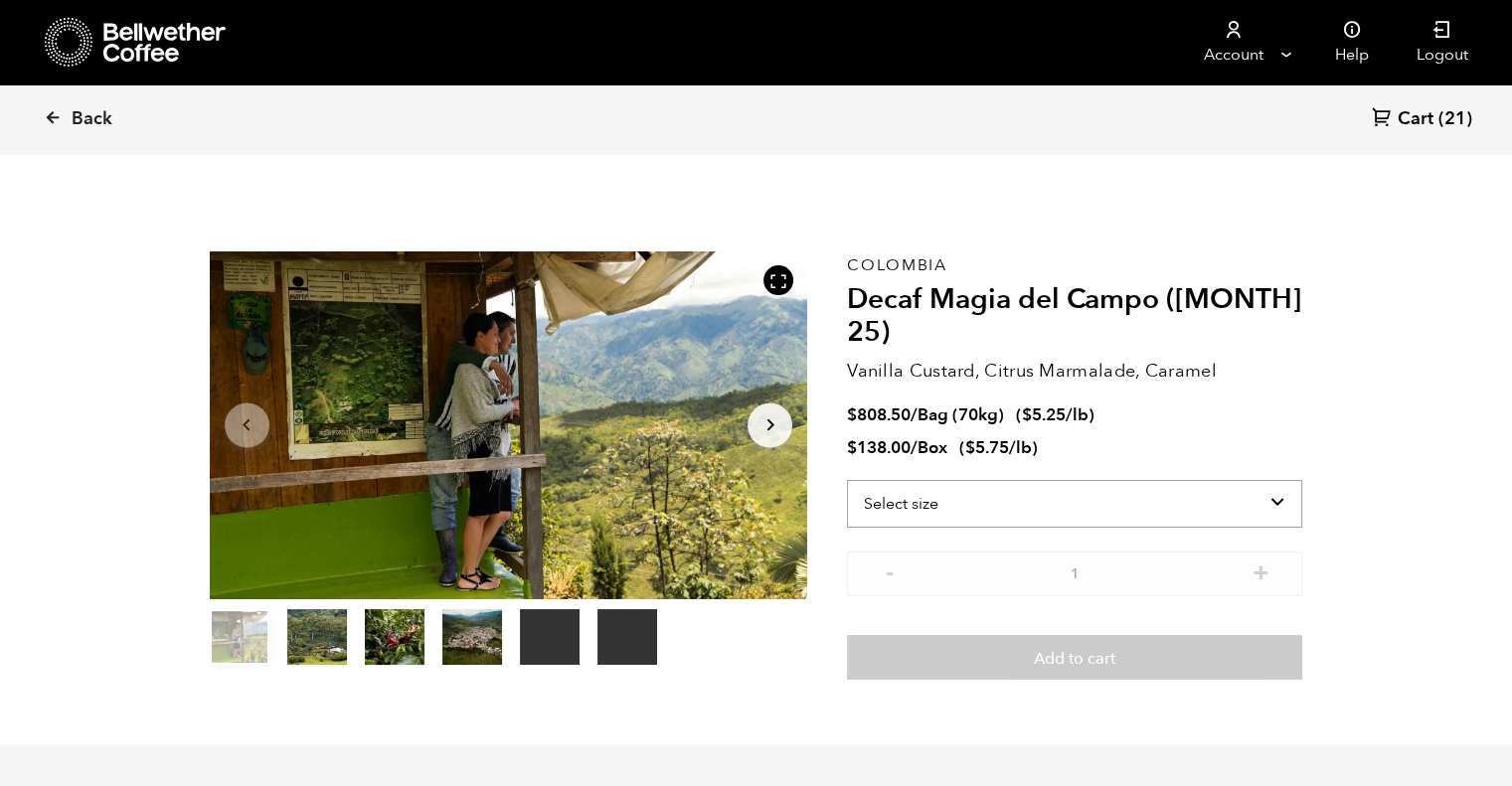 select on "bag" 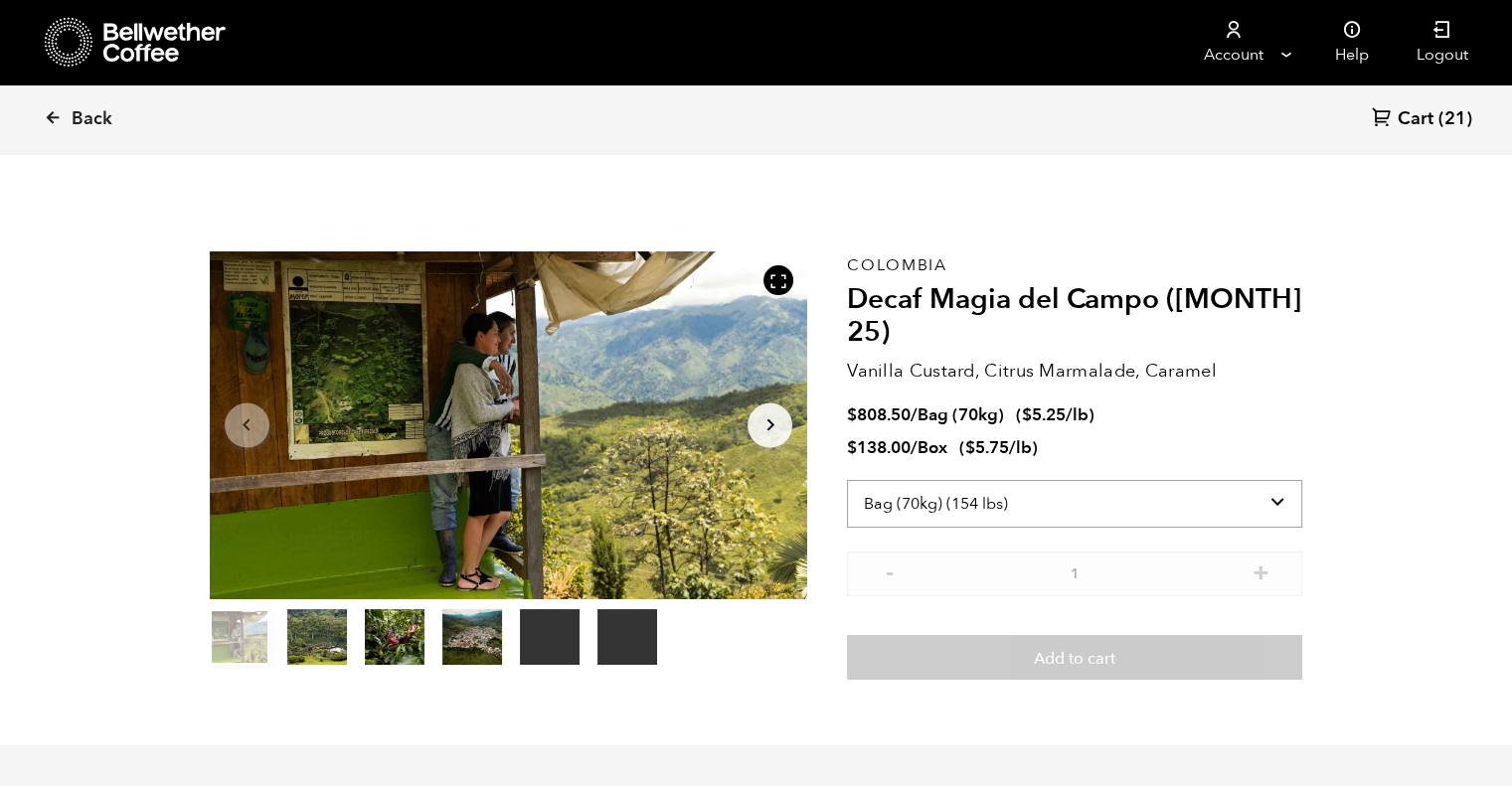 click on "Select size   Bag (70kg) (154 lbs) Box (24 lbs)" at bounding box center (1075, 504) 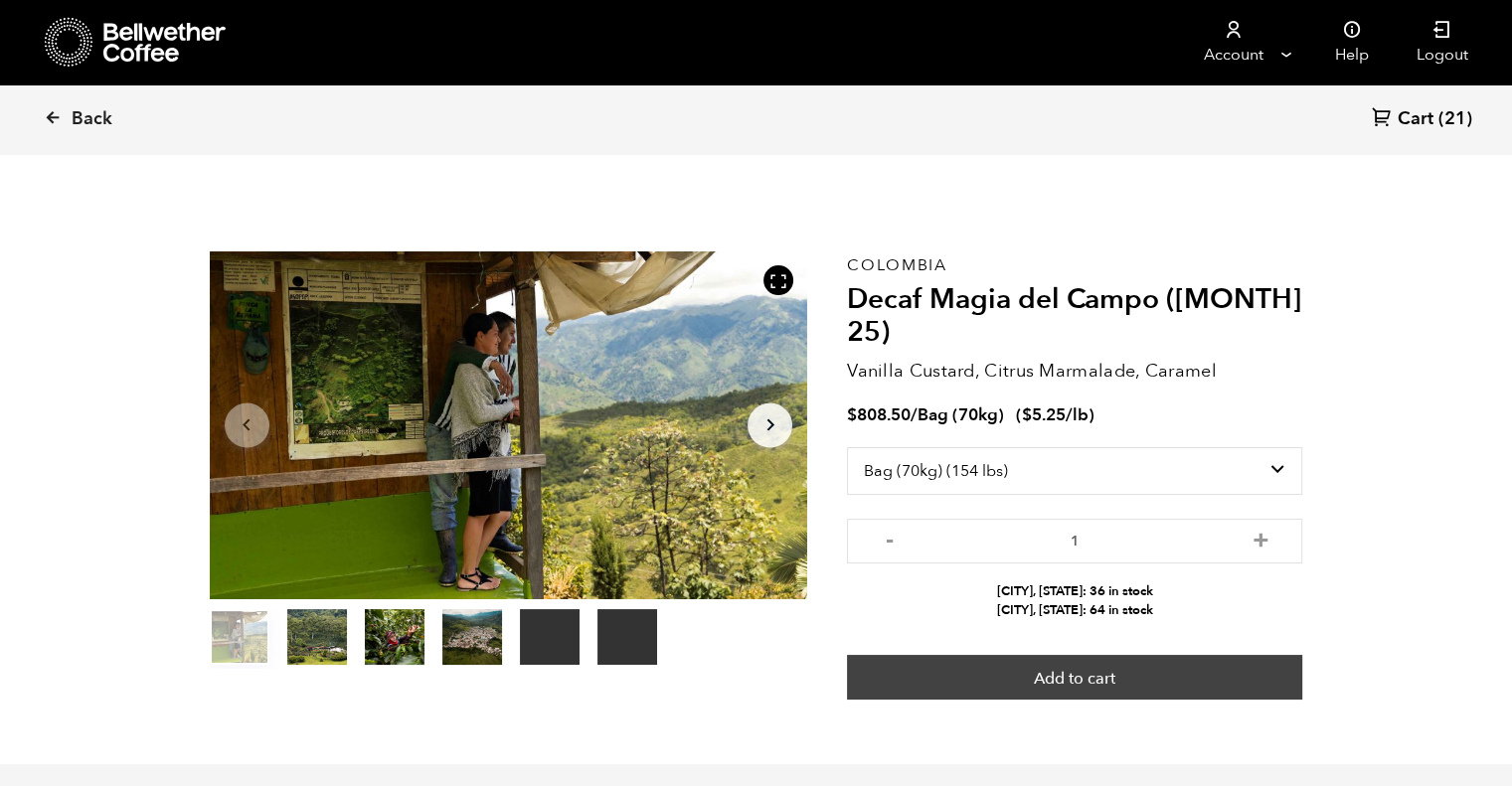 click on "Add to cart" at bounding box center [1075, 678] 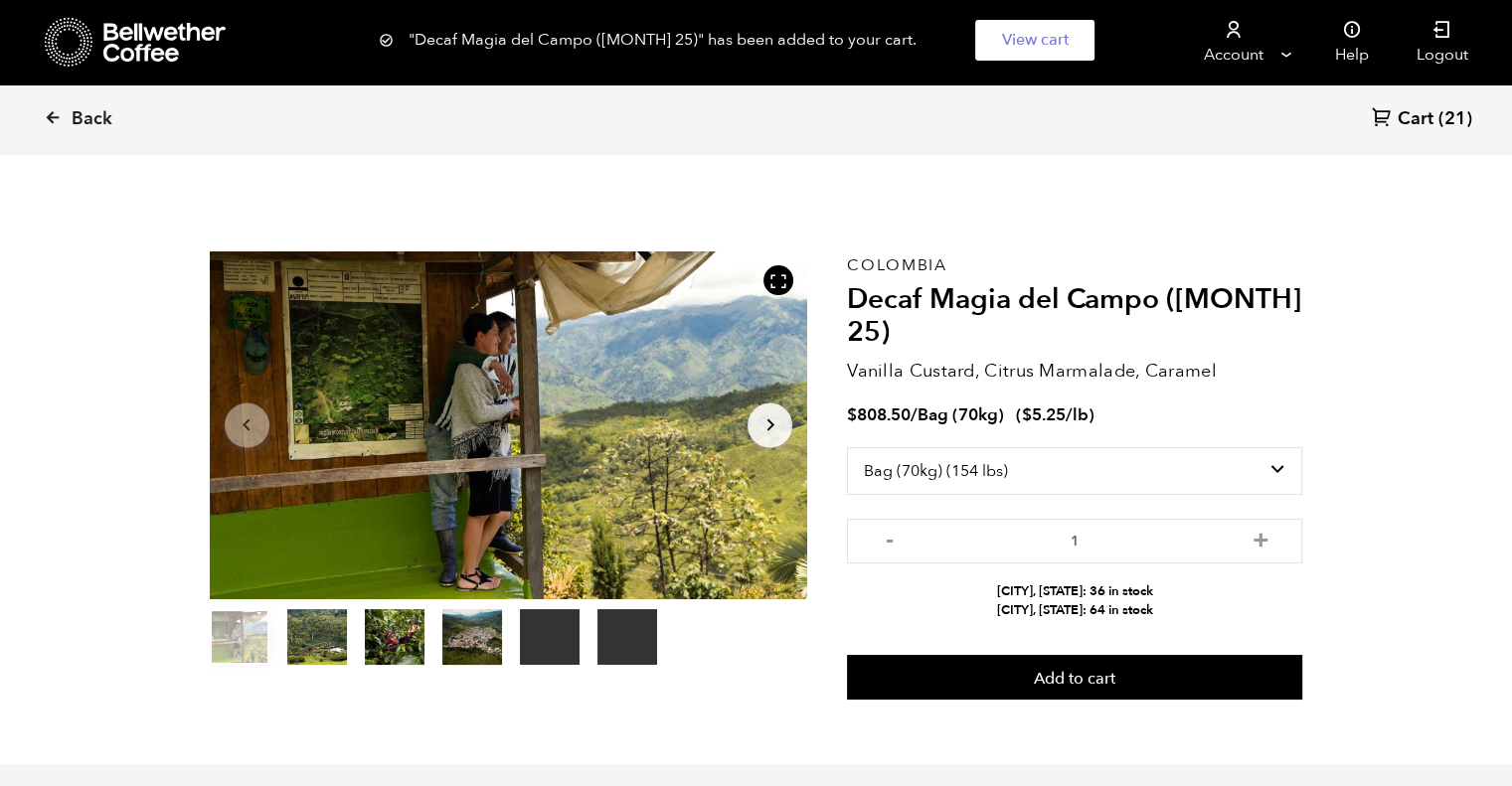 click on "Cart   (21)" at bounding box center (1422, 119) 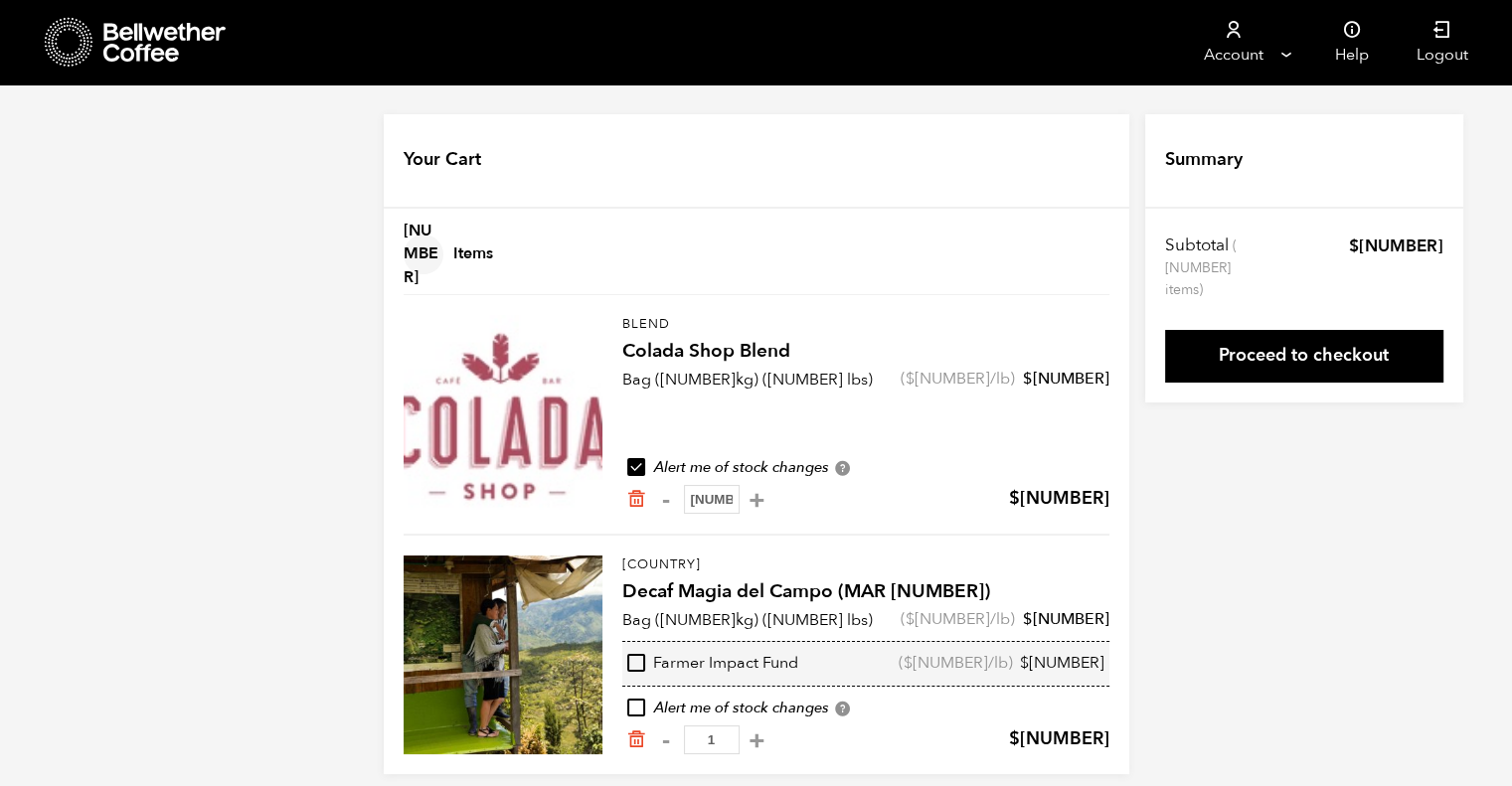 scroll, scrollTop: 18, scrollLeft: 0, axis: vertical 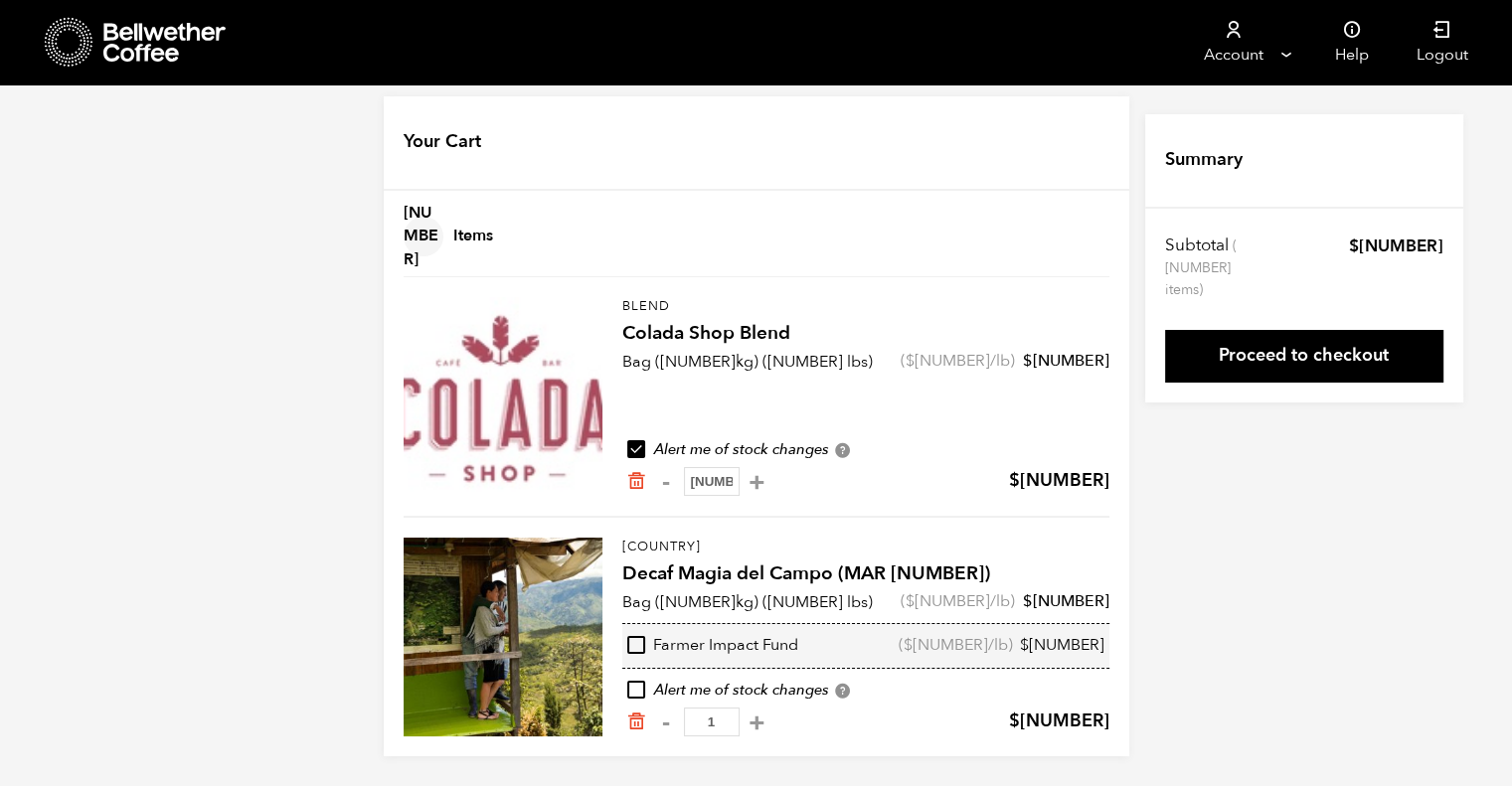 click on "Your Cart
22
Items               Update cart
22
Items
Blend       Colada Shop Blend
Bag (60kg) (132 lbs)
( $ 5.25 /lb)                                               $ 693.00
Alert me of stock changes
Receive an email notification when this product is low-stock or back in stock                                                         Blend
Colada Shop Blend quantity
-
21
+
$ 14,553.00
[COUNTRY]       Decaf Magia del Campo (MAR 25)     $ 5.25   $ 808.50     $" at bounding box center [756, 426] 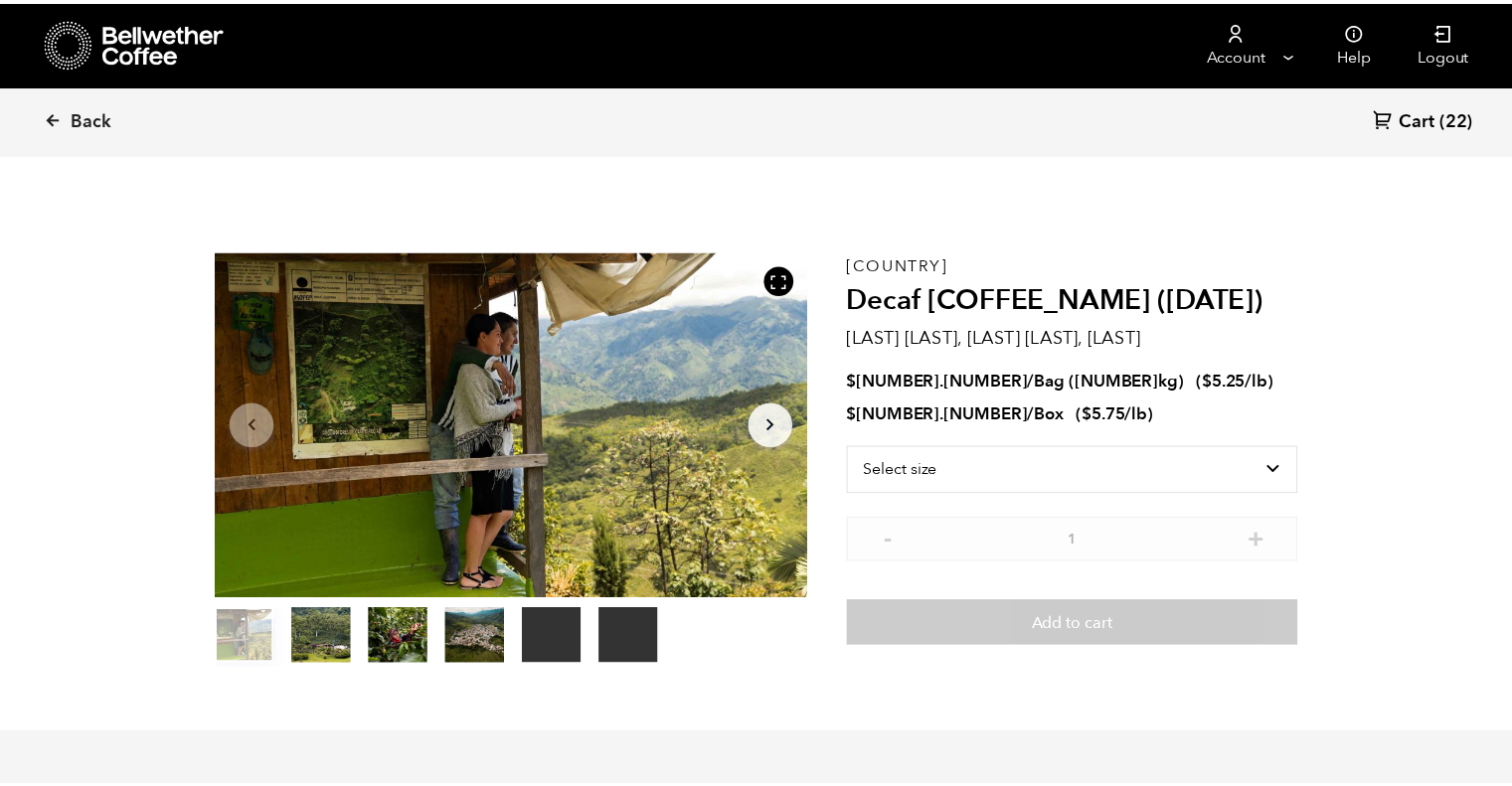 scroll, scrollTop: 0, scrollLeft: 0, axis: both 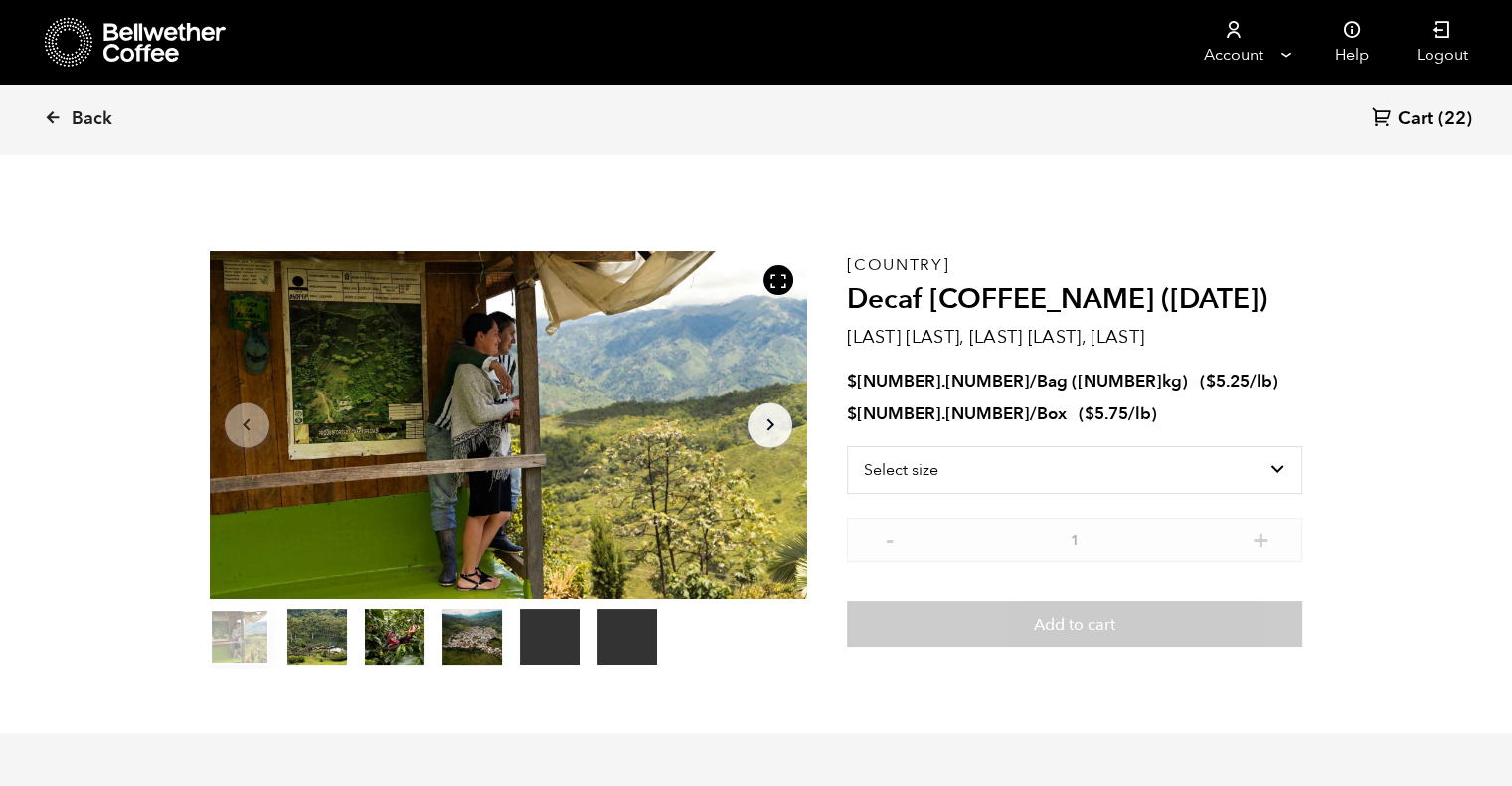 click on "Cart" at bounding box center (1416, 119) 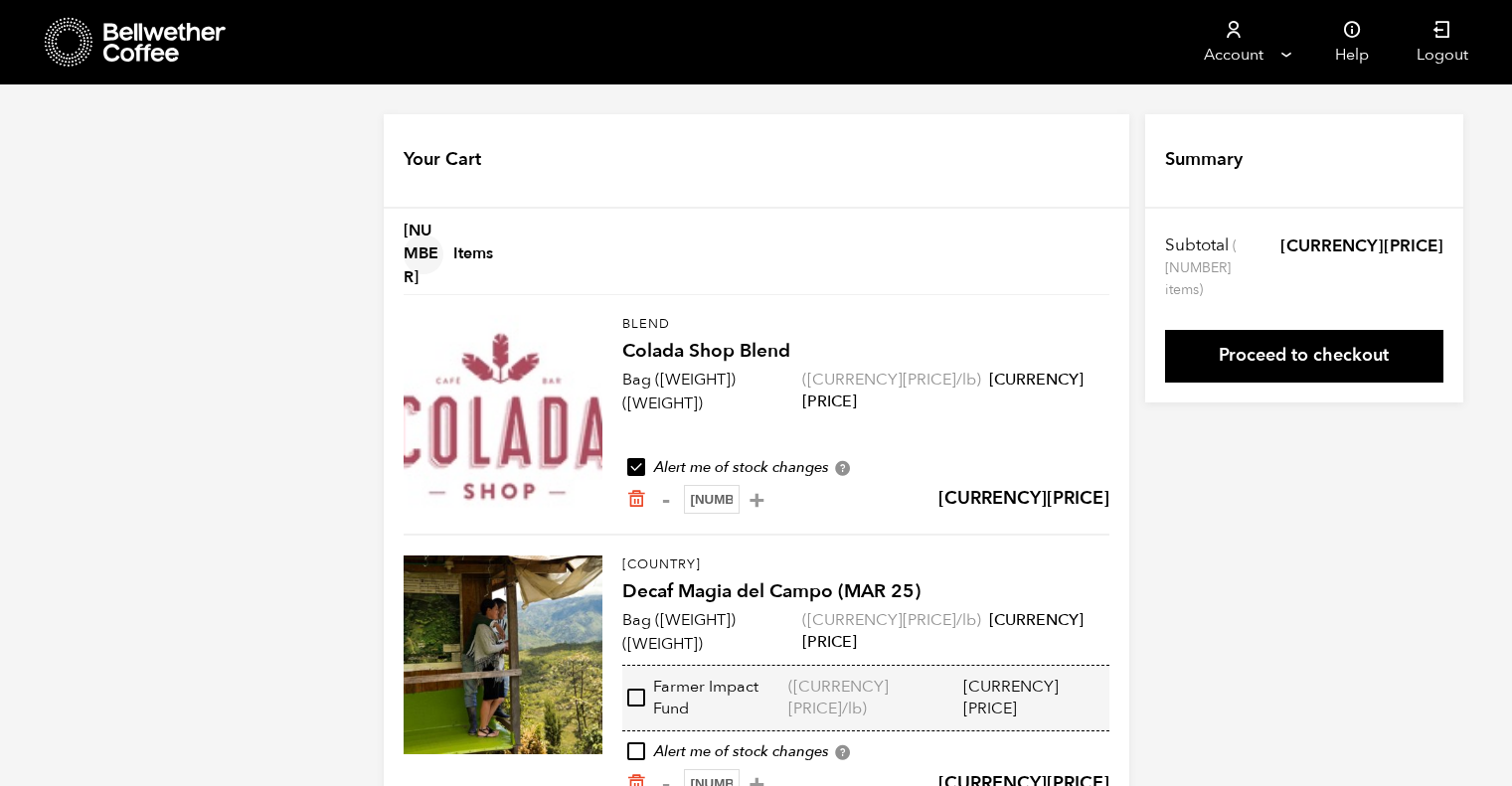 scroll, scrollTop: 0, scrollLeft: 0, axis: both 